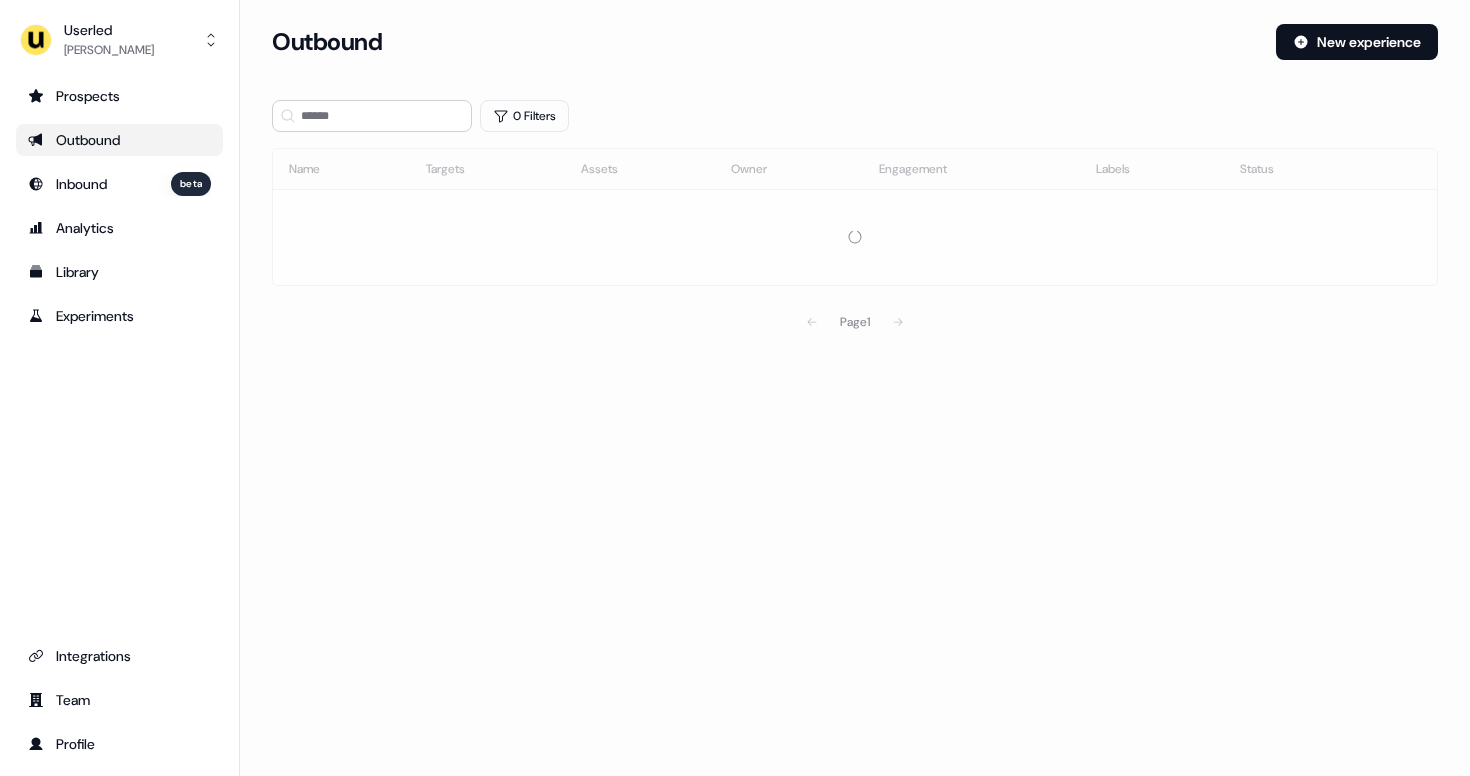 scroll, scrollTop: 0, scrollLeft: 0, axis: both 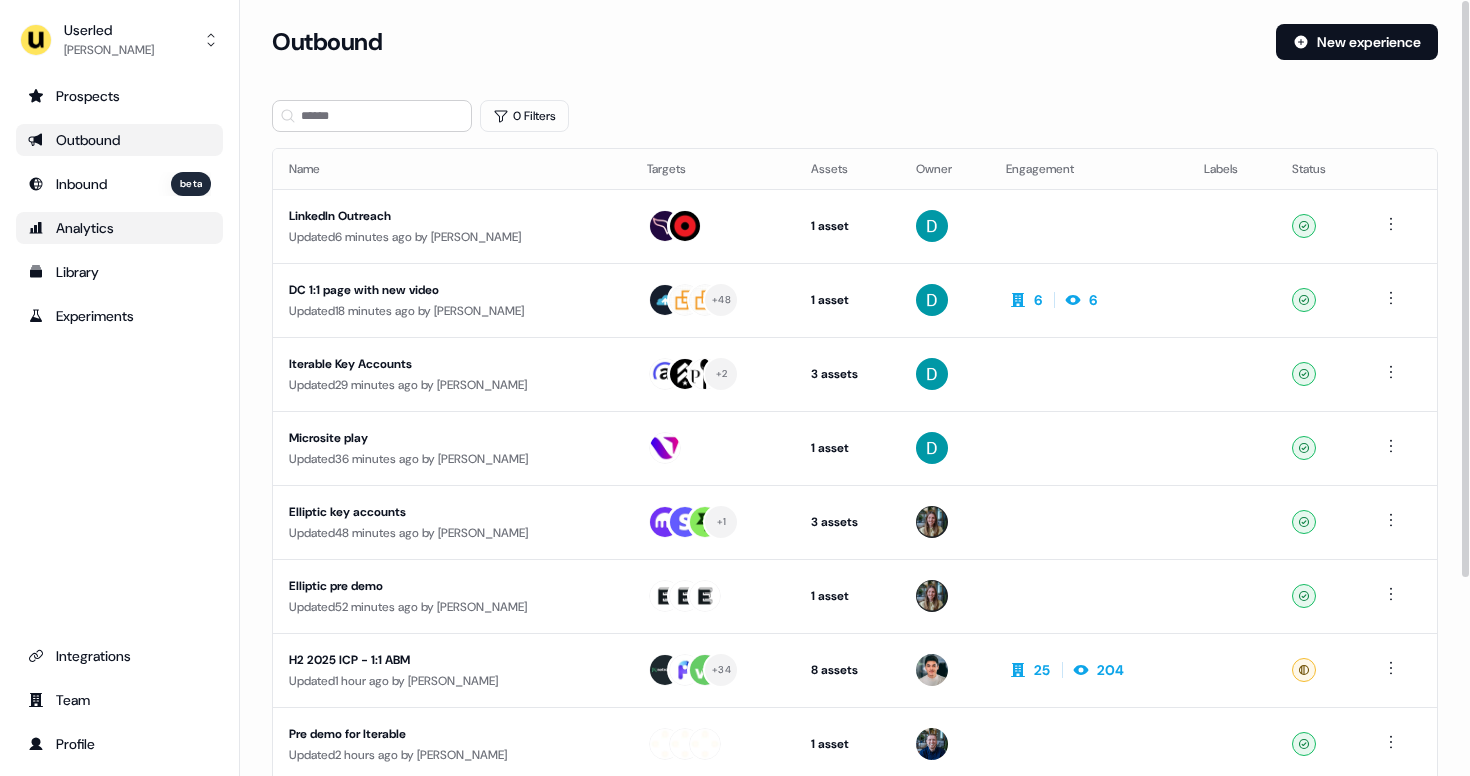 click on "Analytics" at bounding box center (119, 228) 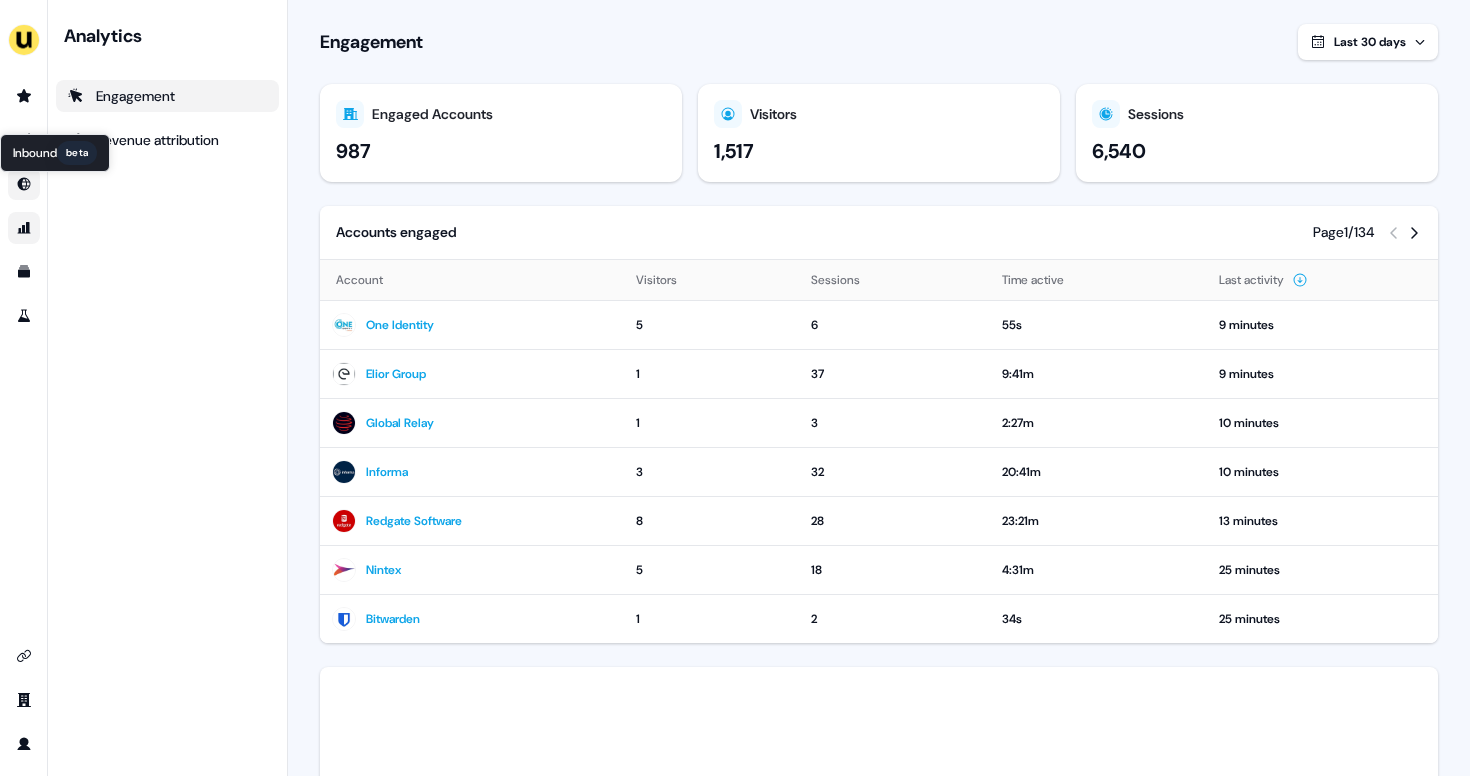 click 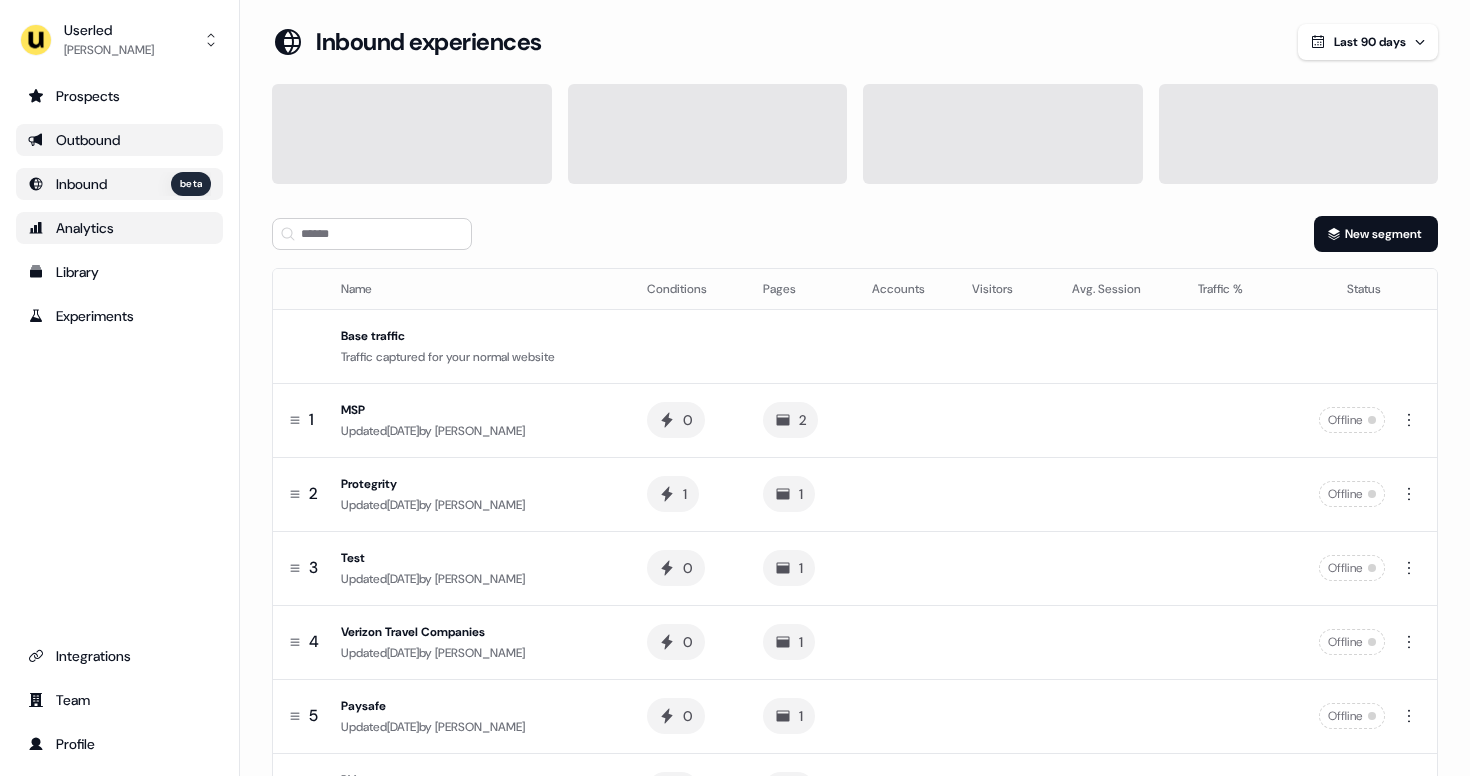 click on "Outbound" at bounding box center (119, 140) 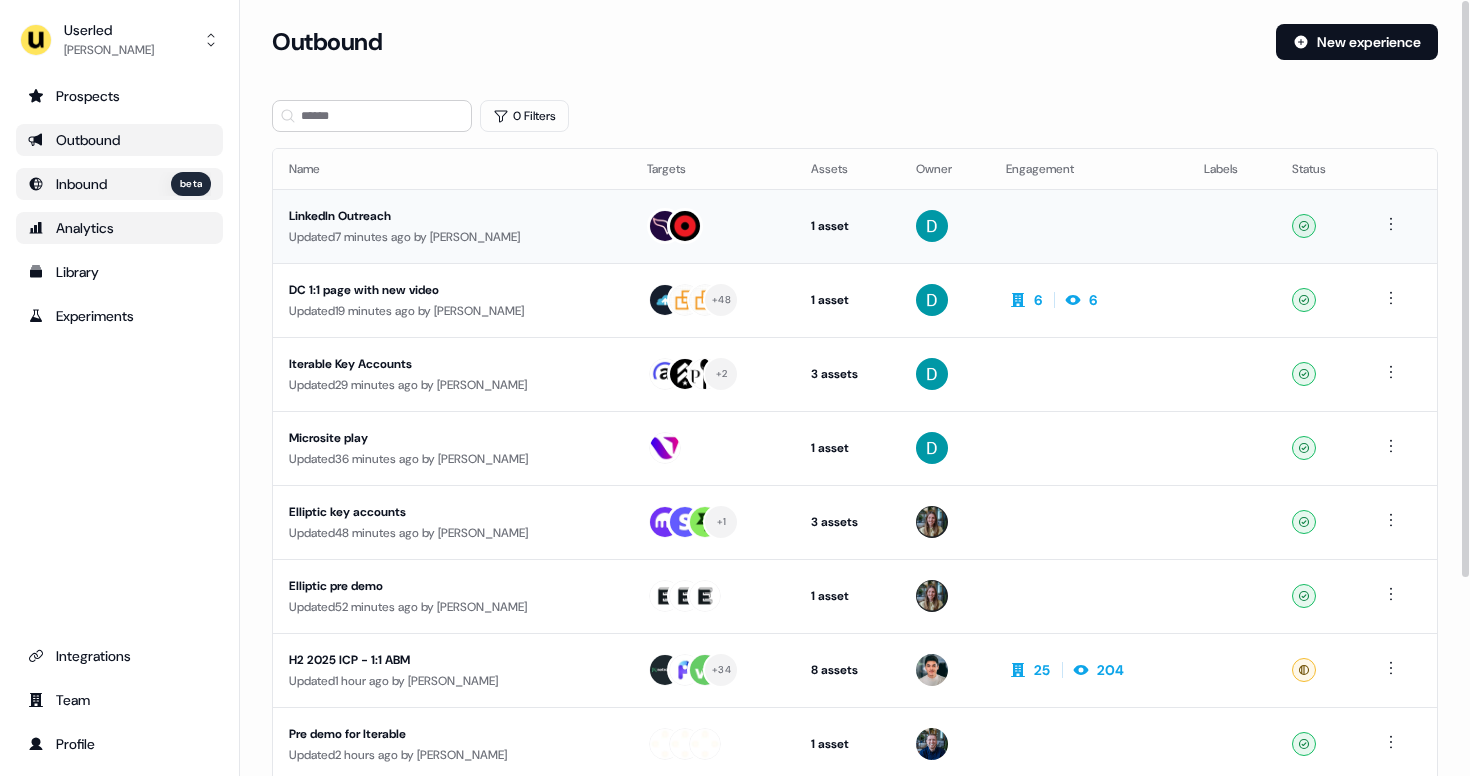 click on "LinkedIn Outreach" at bounding box center (452, 216) 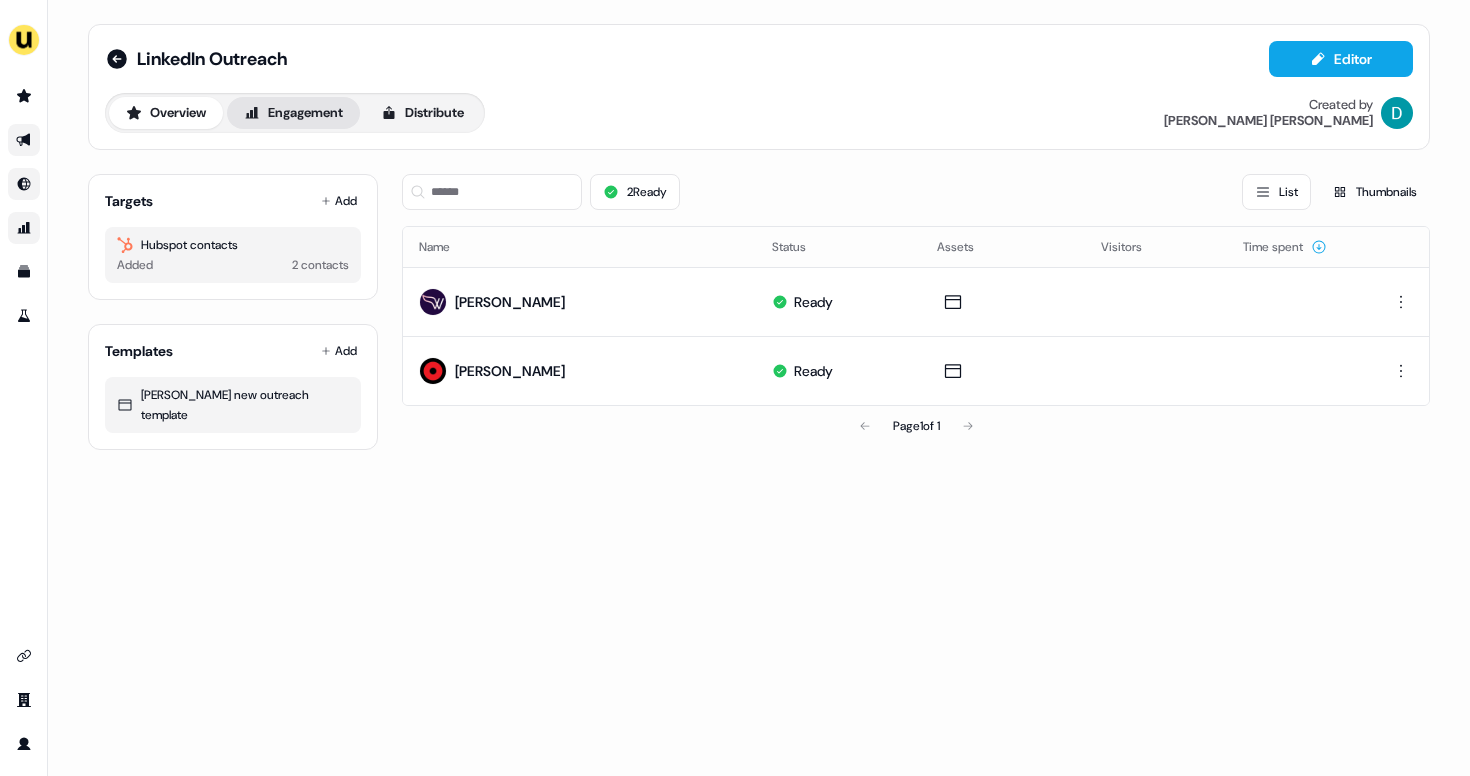 click on "Engagement" at bounding box center (293, 113) 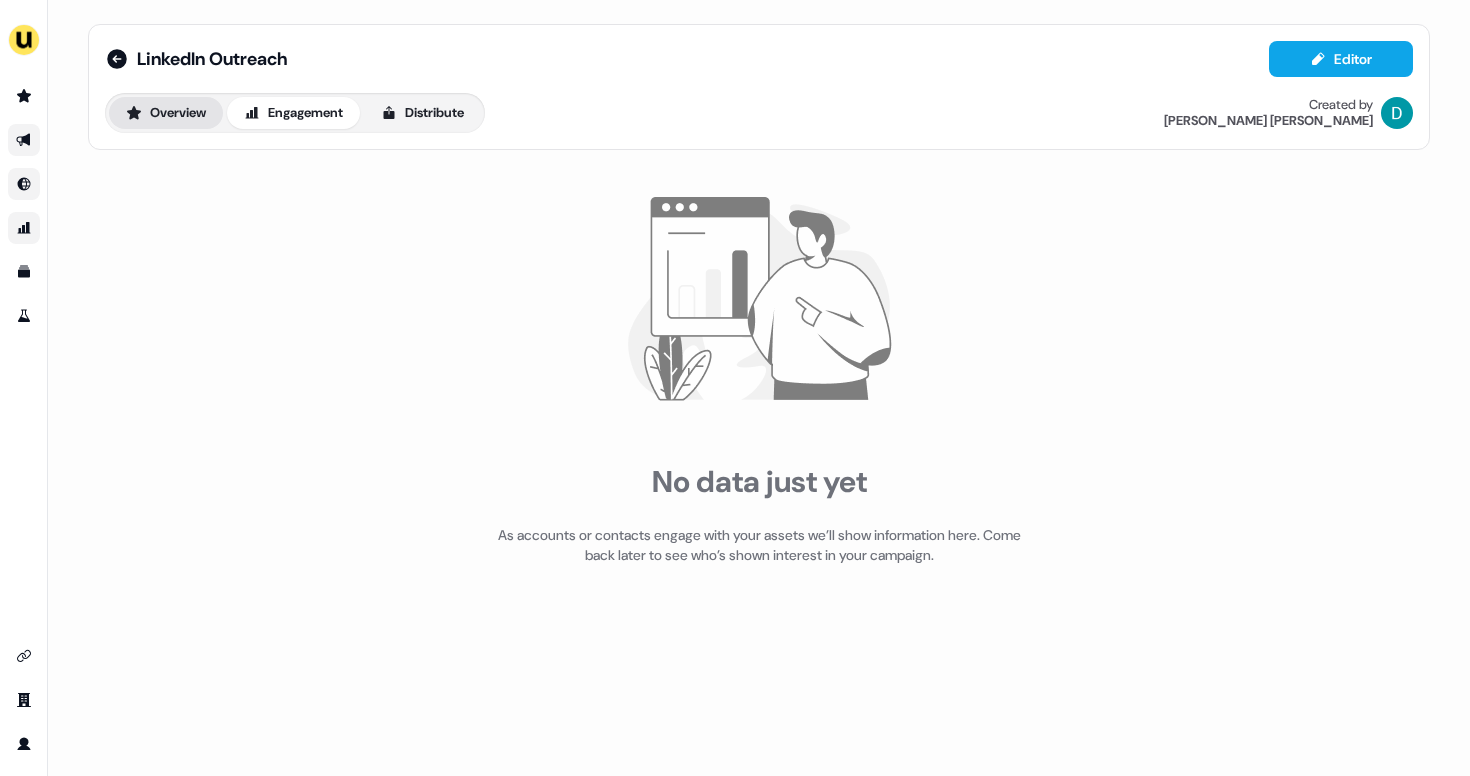 click on "Overview" at bounding box center (166, 113) 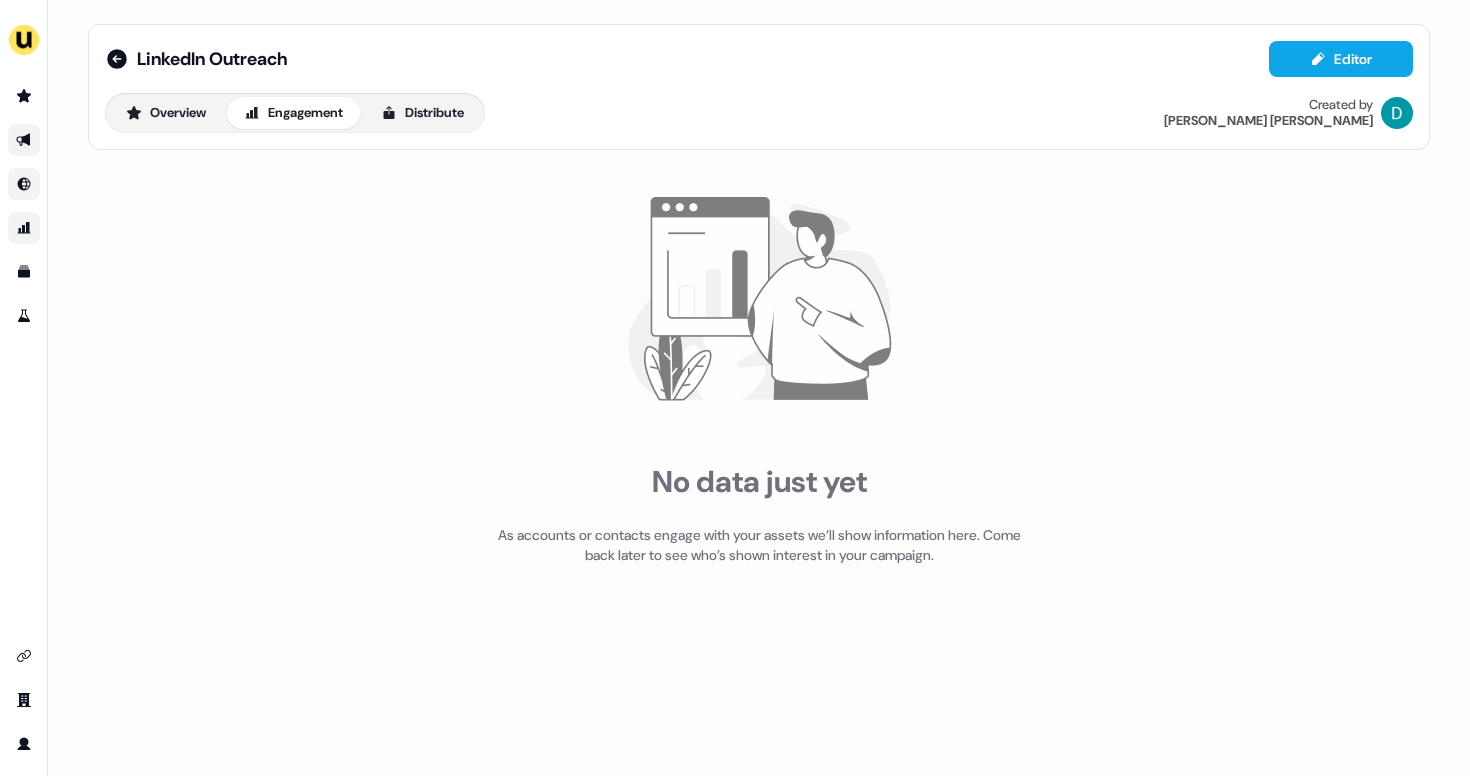 click on "LinkedIn Outreach Editor" at bounding box center [759, 59] 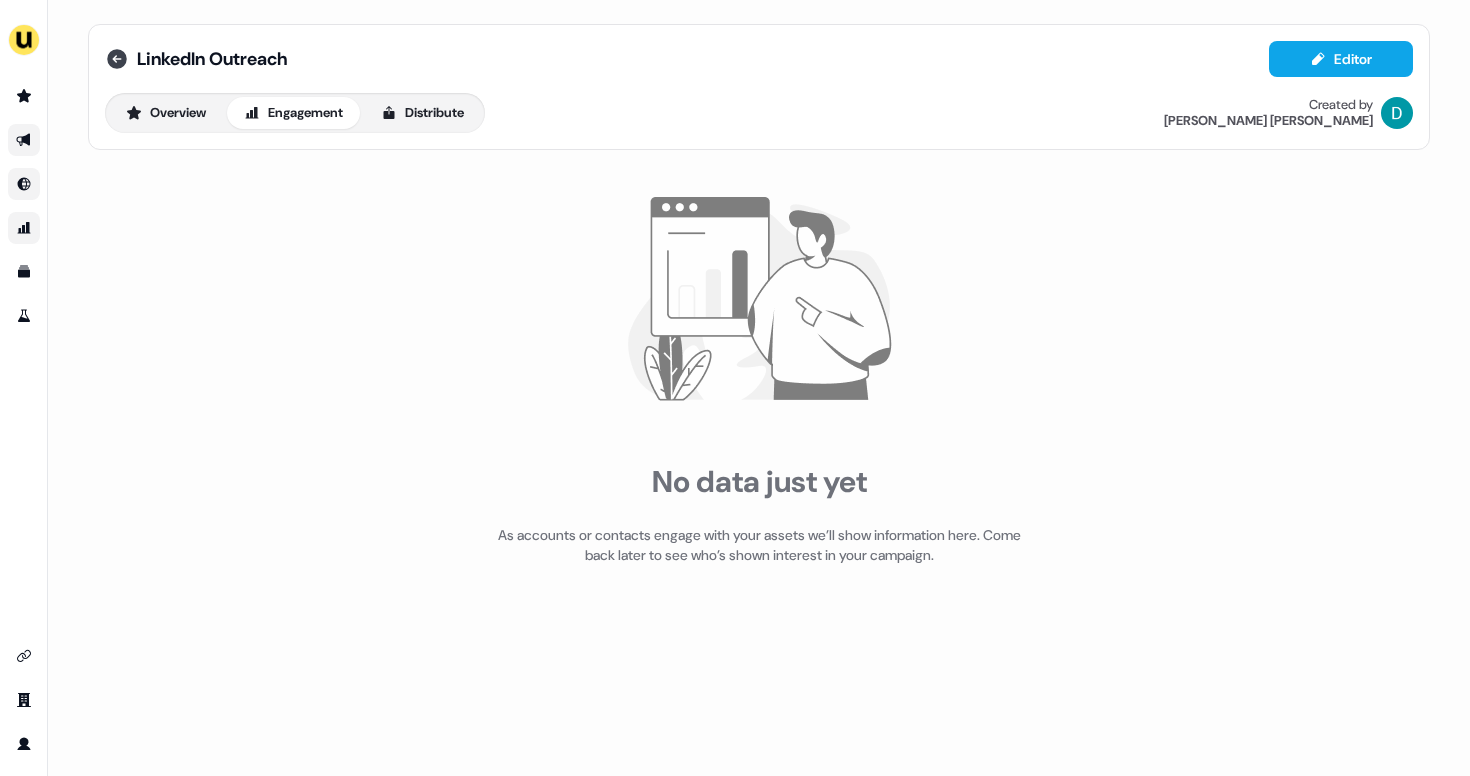 click 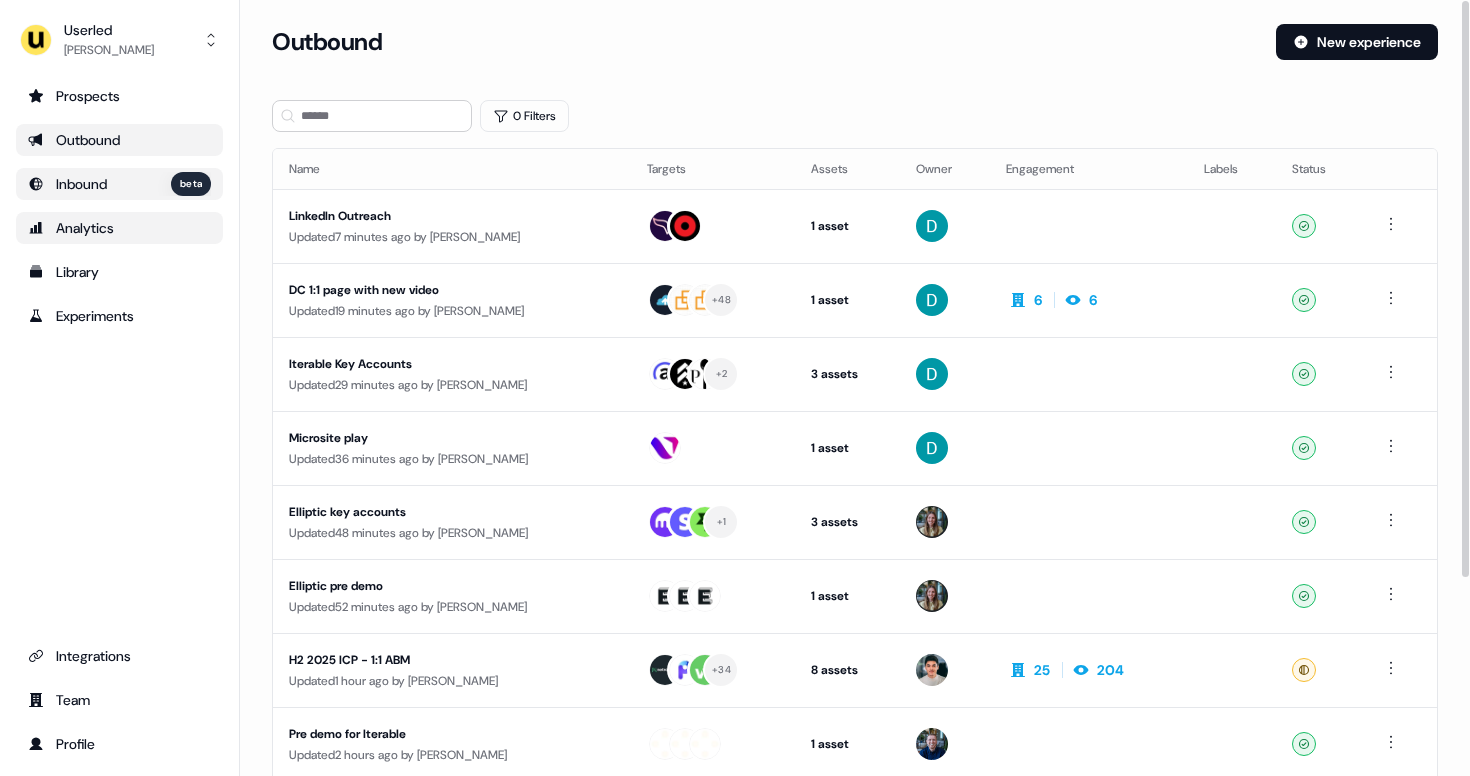 click on "Engagement" at bounding box center [1089, 169] 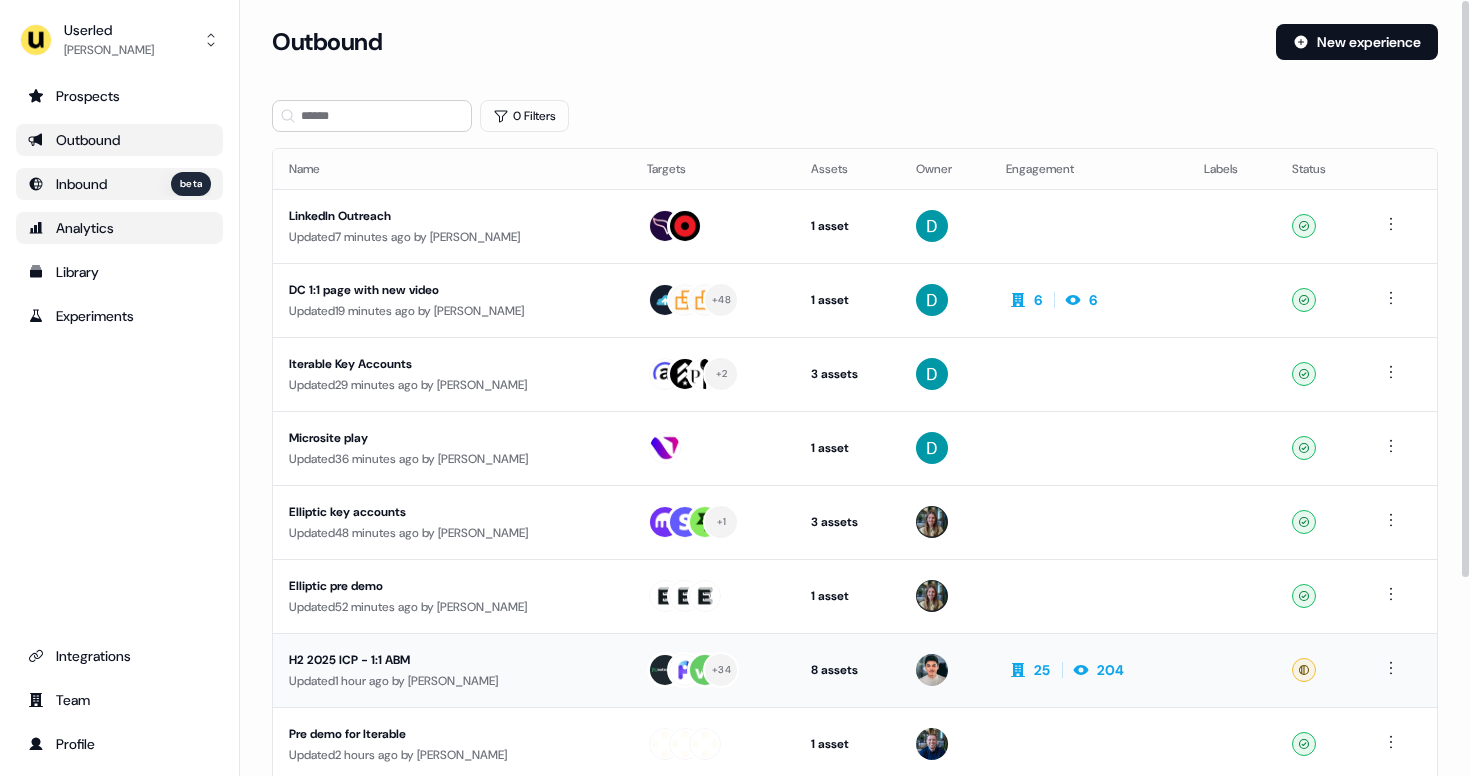 click on "Updated  1 hour ago   by   [PERSON_NAME]" at bounding box center [452, 681] 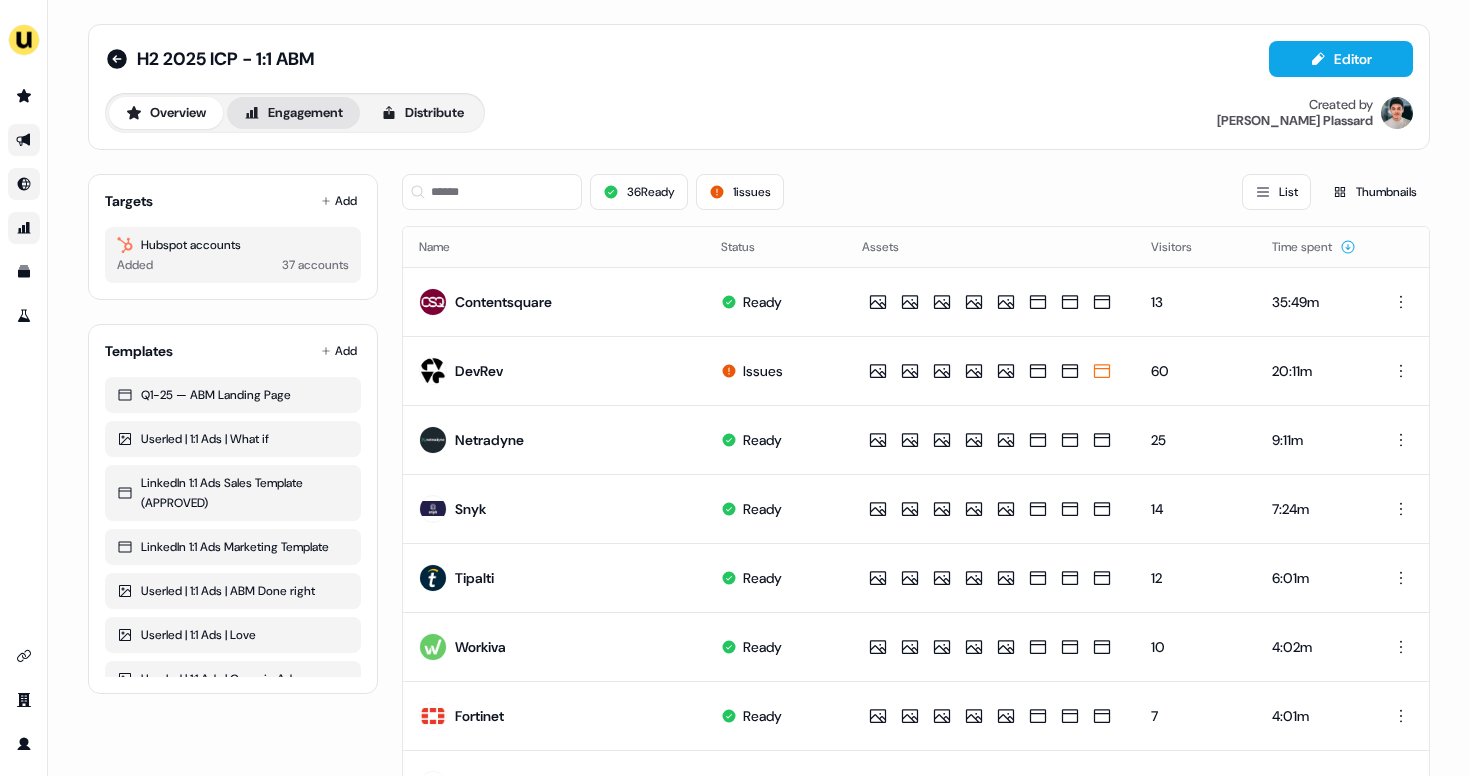 click on "Engagement" at bounding box center (293, 113) 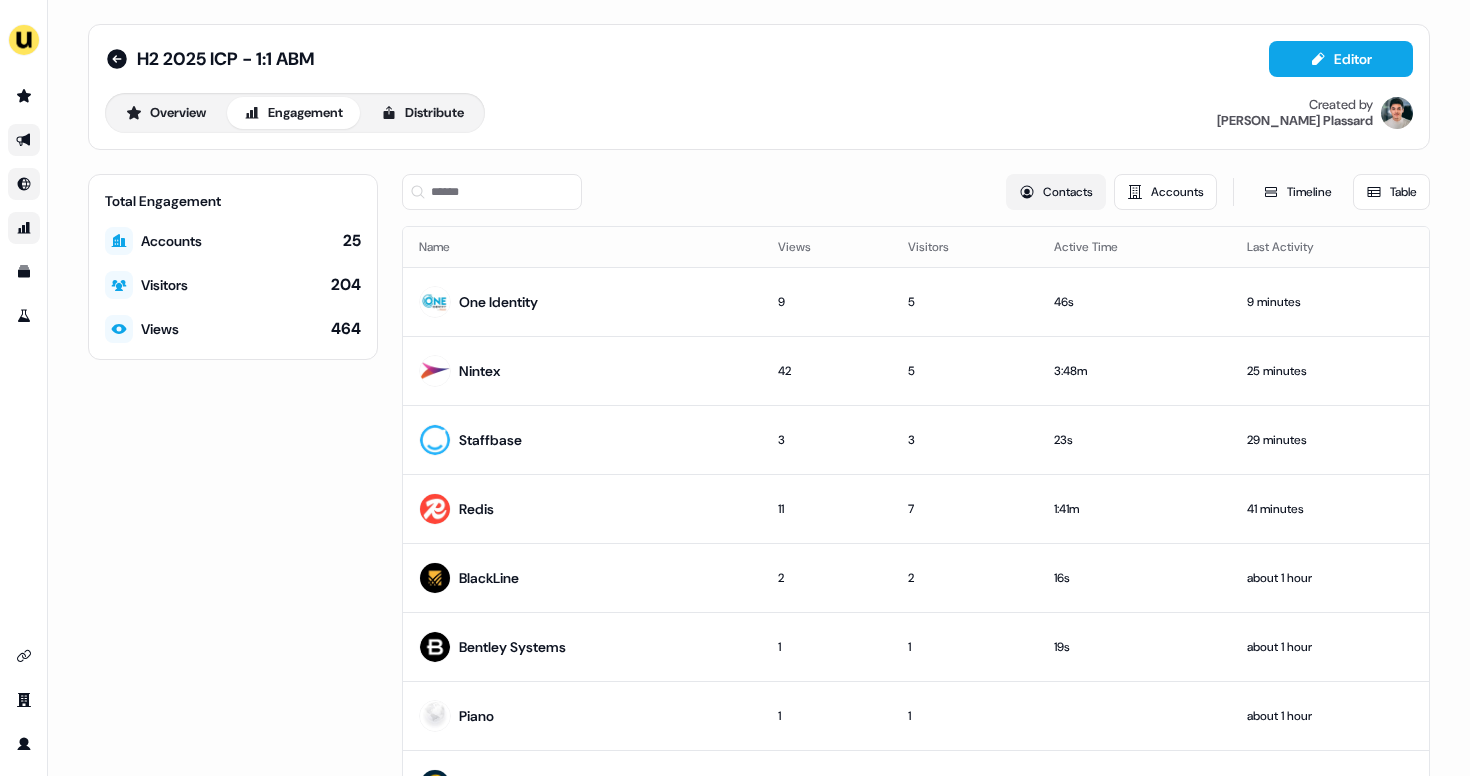 click on "Contacts" at bounding box center [1056, 192] 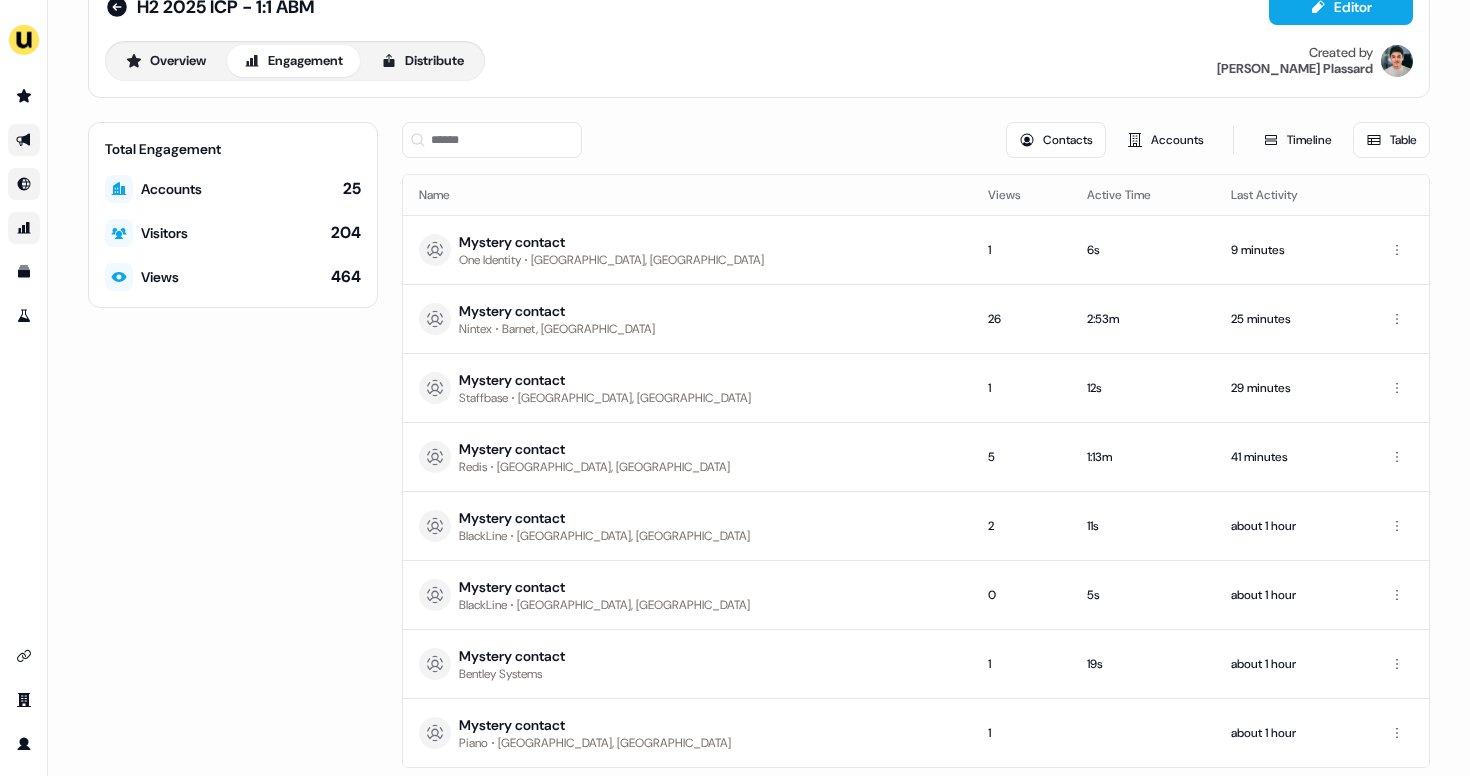 scroll, scrollTop: 60, scrollLeft: 0, axis: vertical 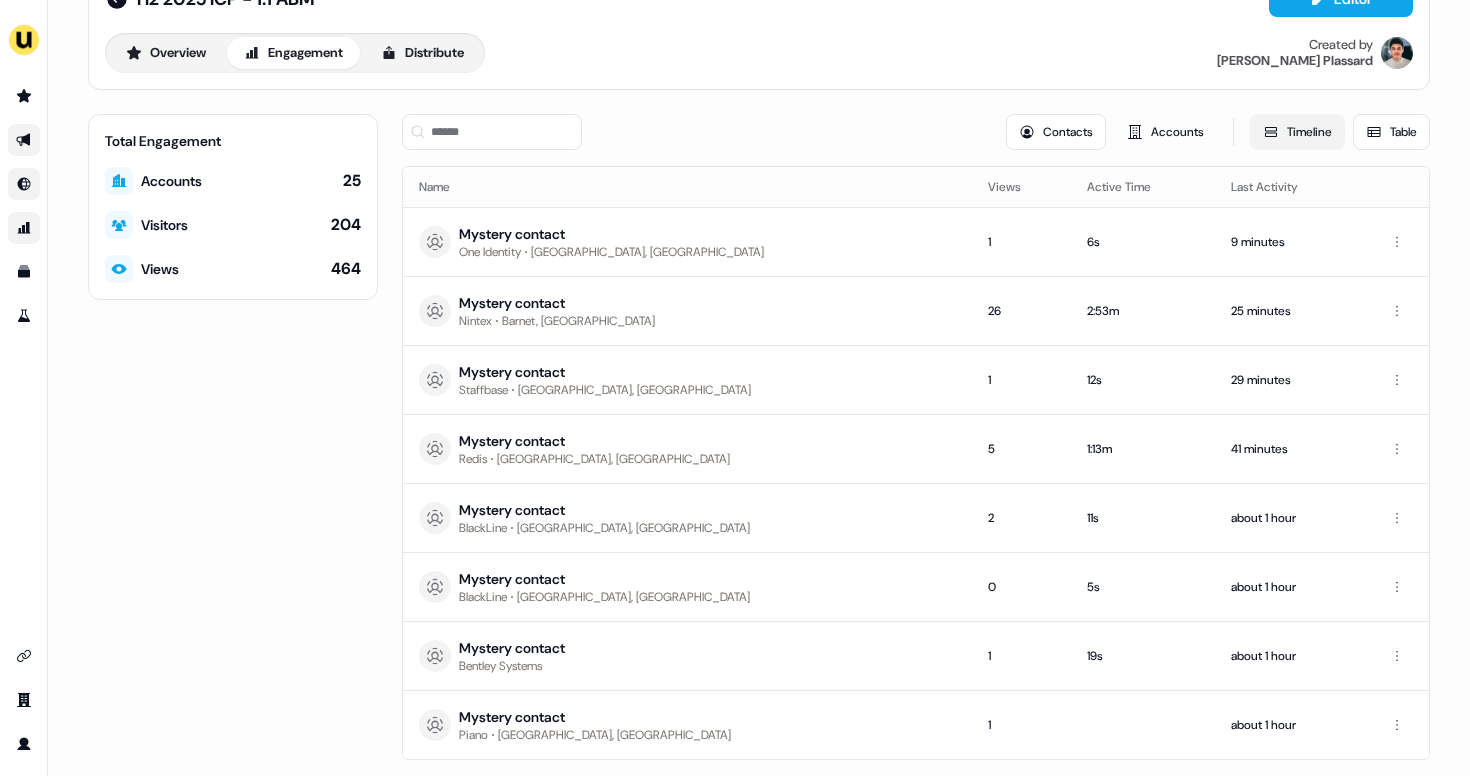 click on "Timeline" at bounding box center [1297, 132] 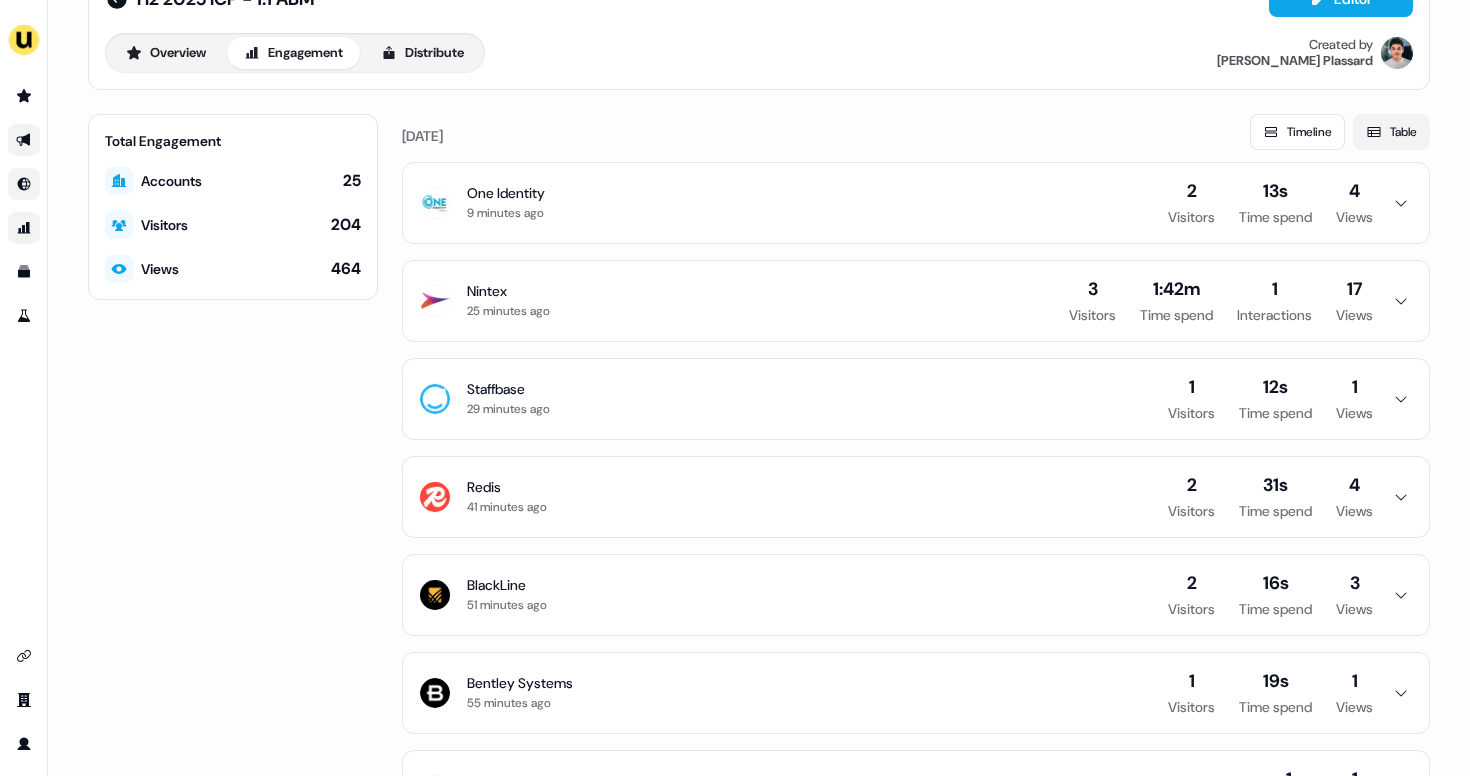 click on "Table" at bounding box center [1391, 132] 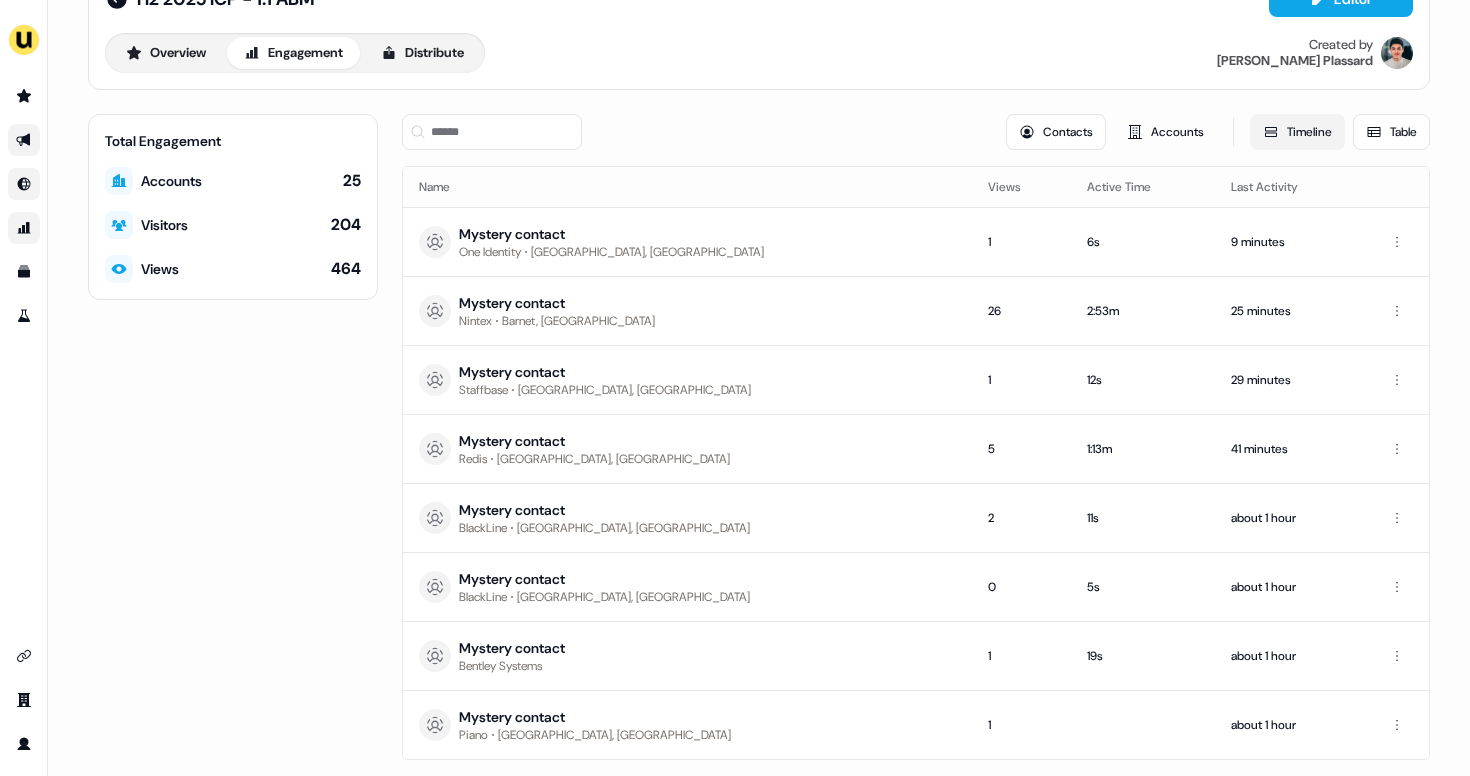 click on "Timeline" at bounding box center (1297, 132) 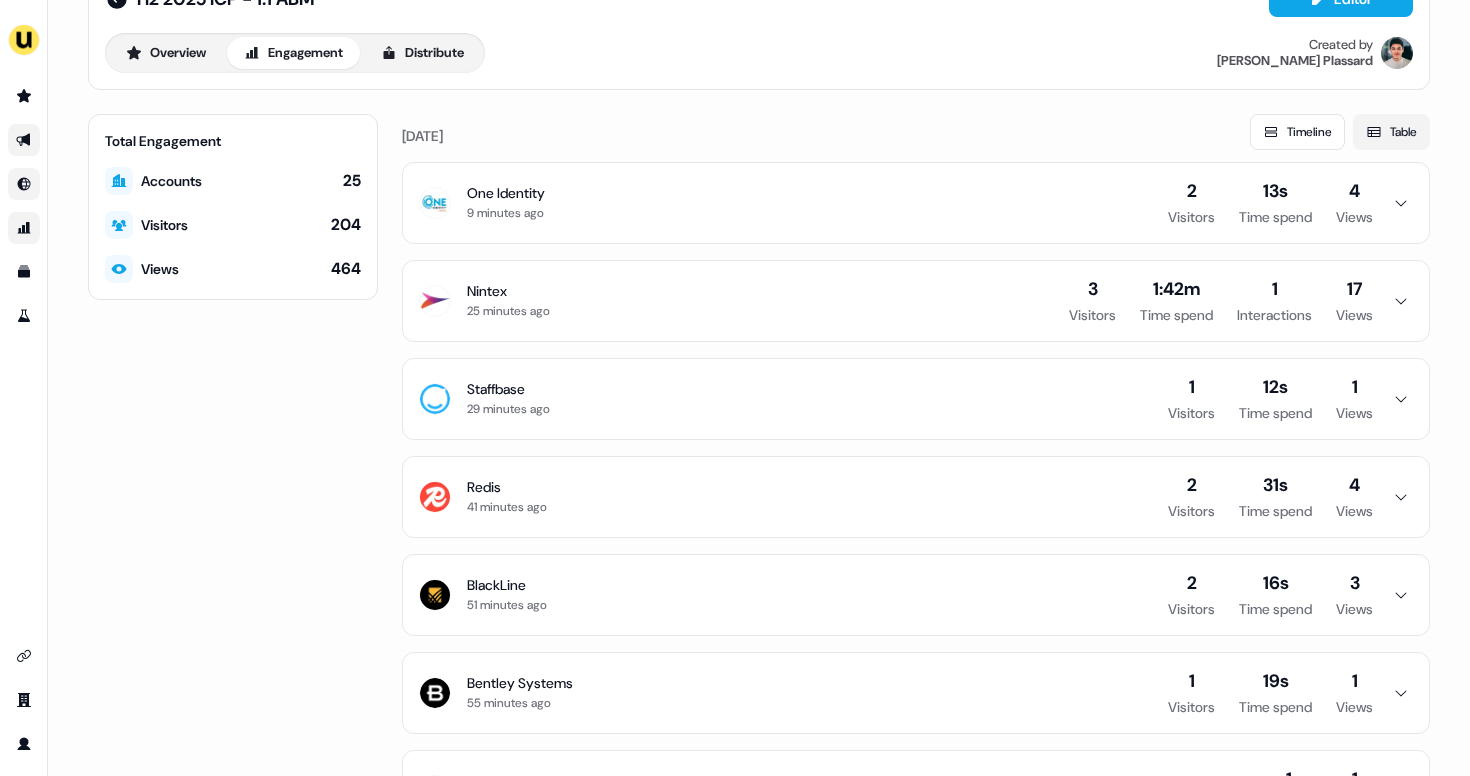 click on "Table" at bounding box center (1391, 132) 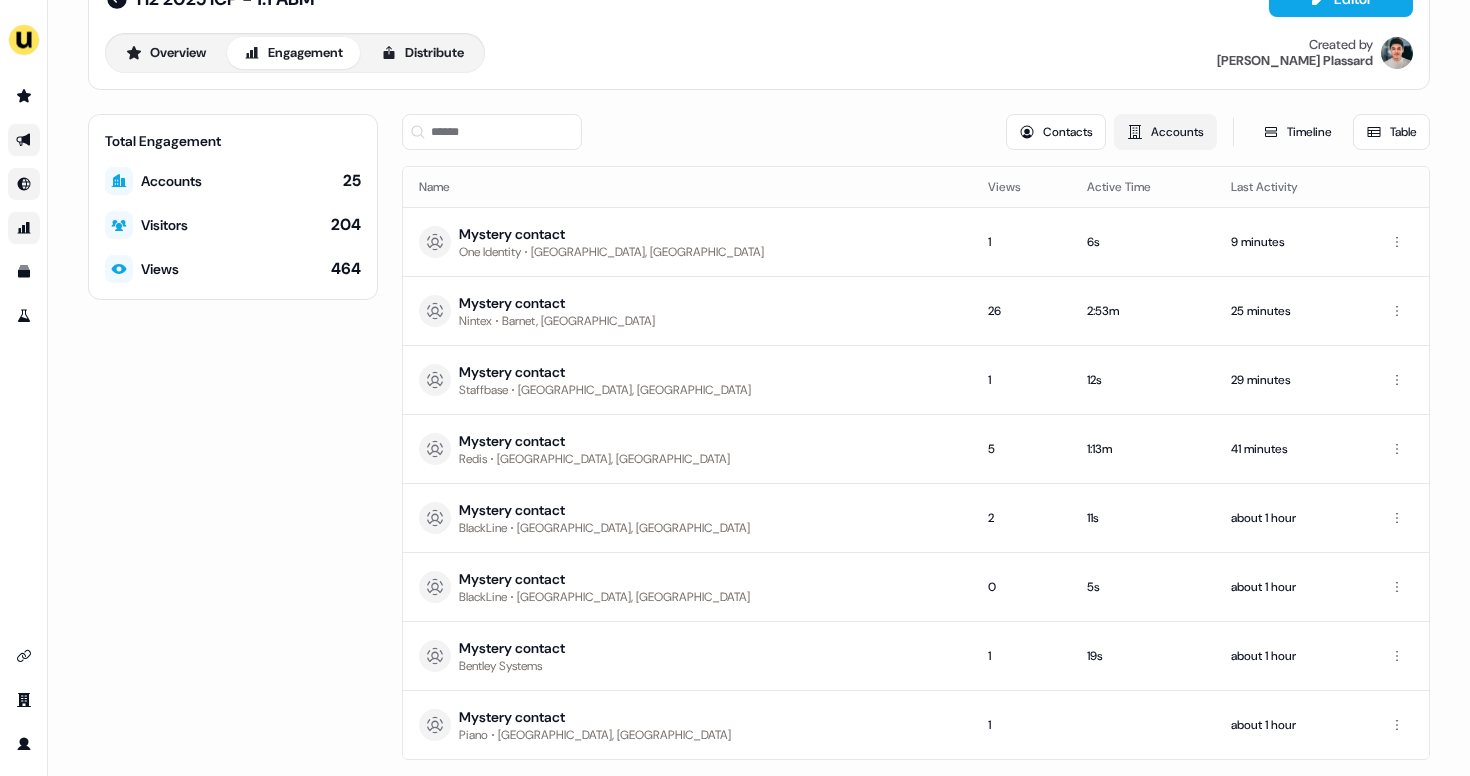 click on "Accounts" at bounding box center [1165, 132] 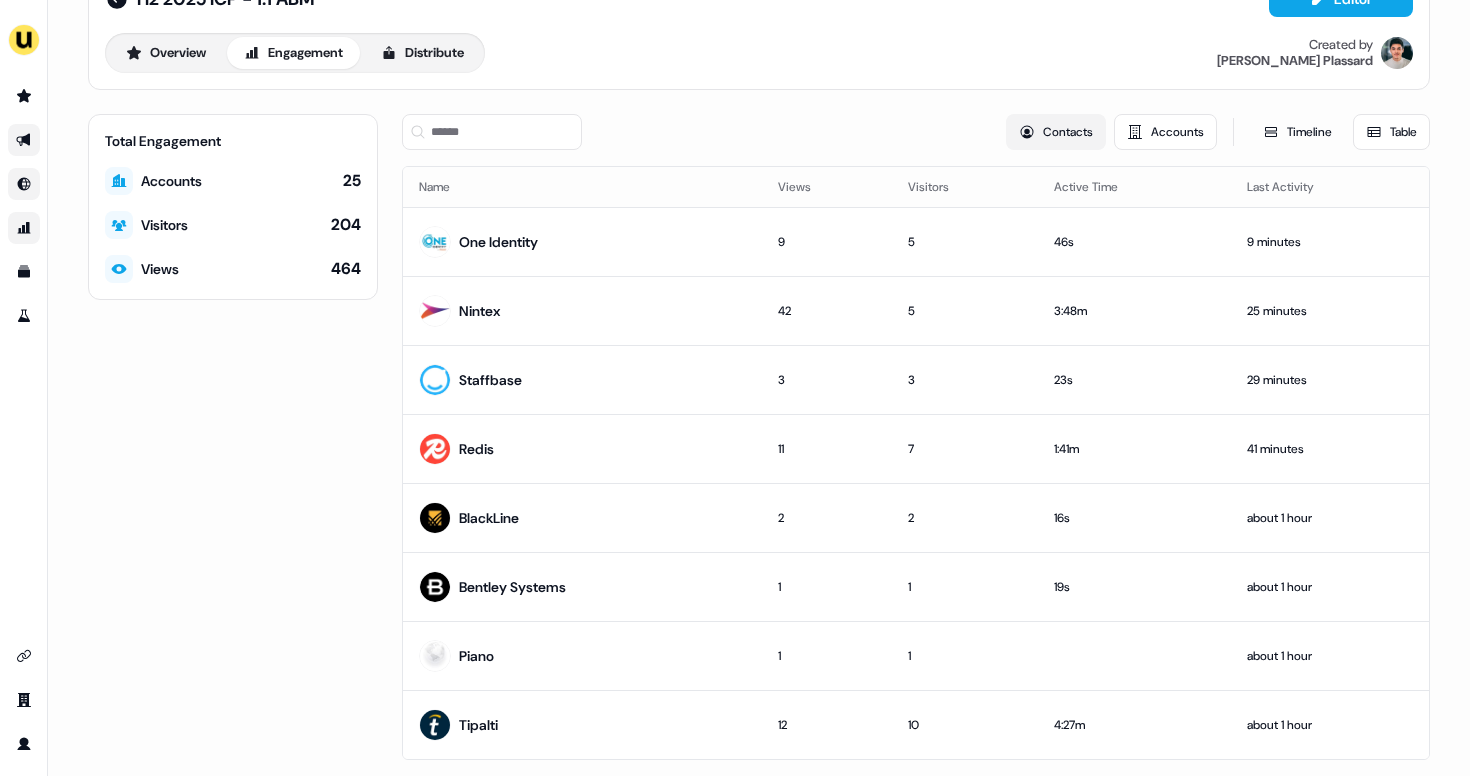 click on "Contacts" at bounding box center [1056, 132] 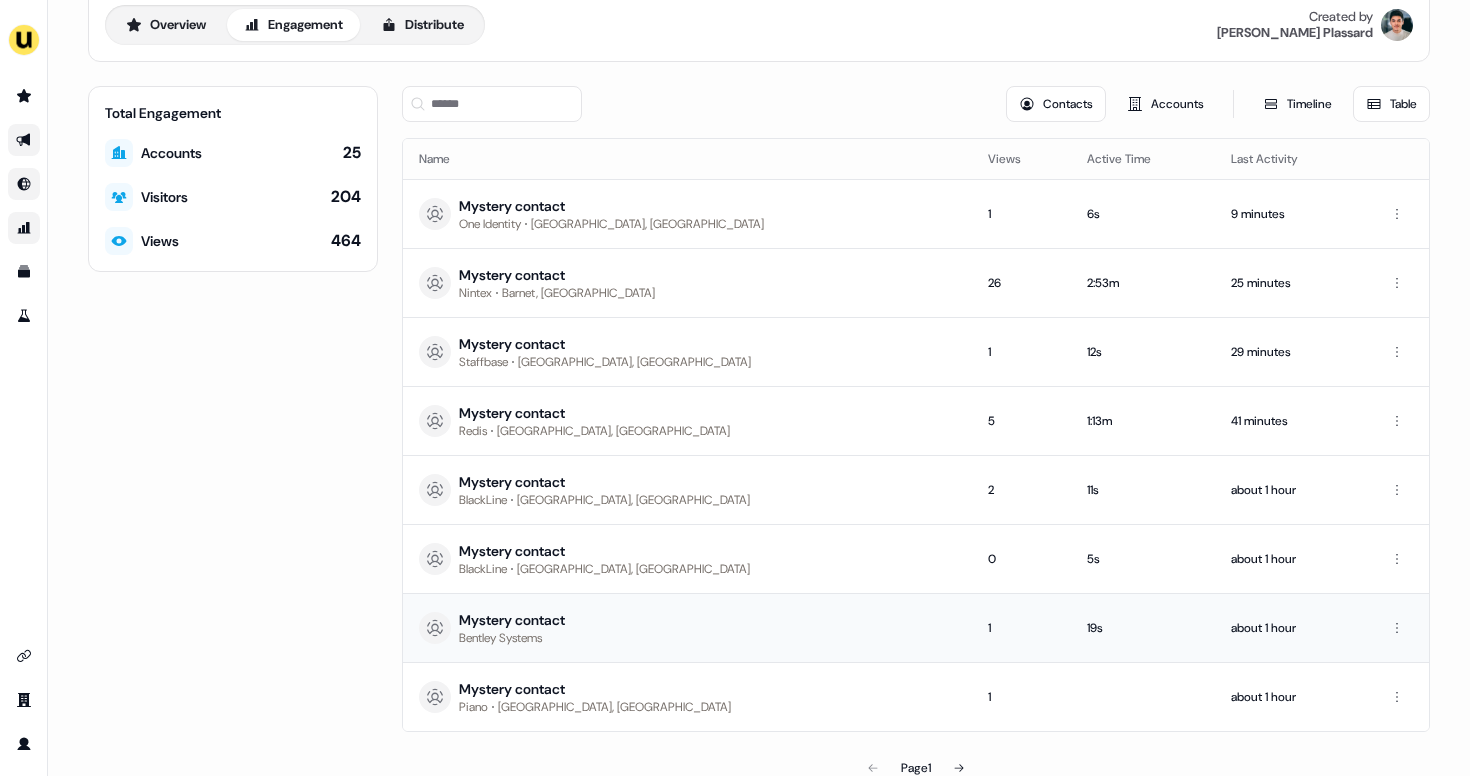 scroll, scrollTop: 72, scrollLeft: 0, axis: vertical 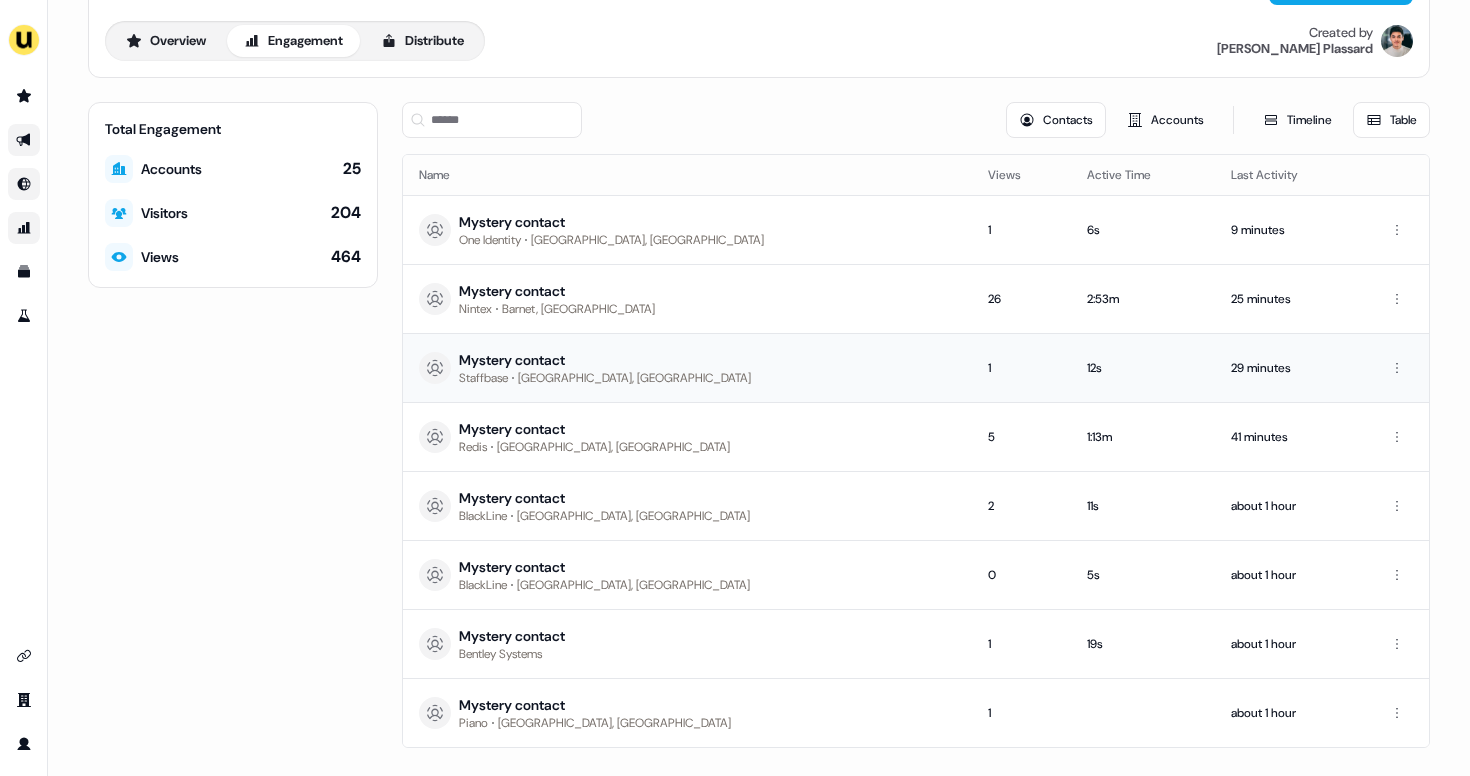 click on "Mystery contact" at bounding box center [605, 360] 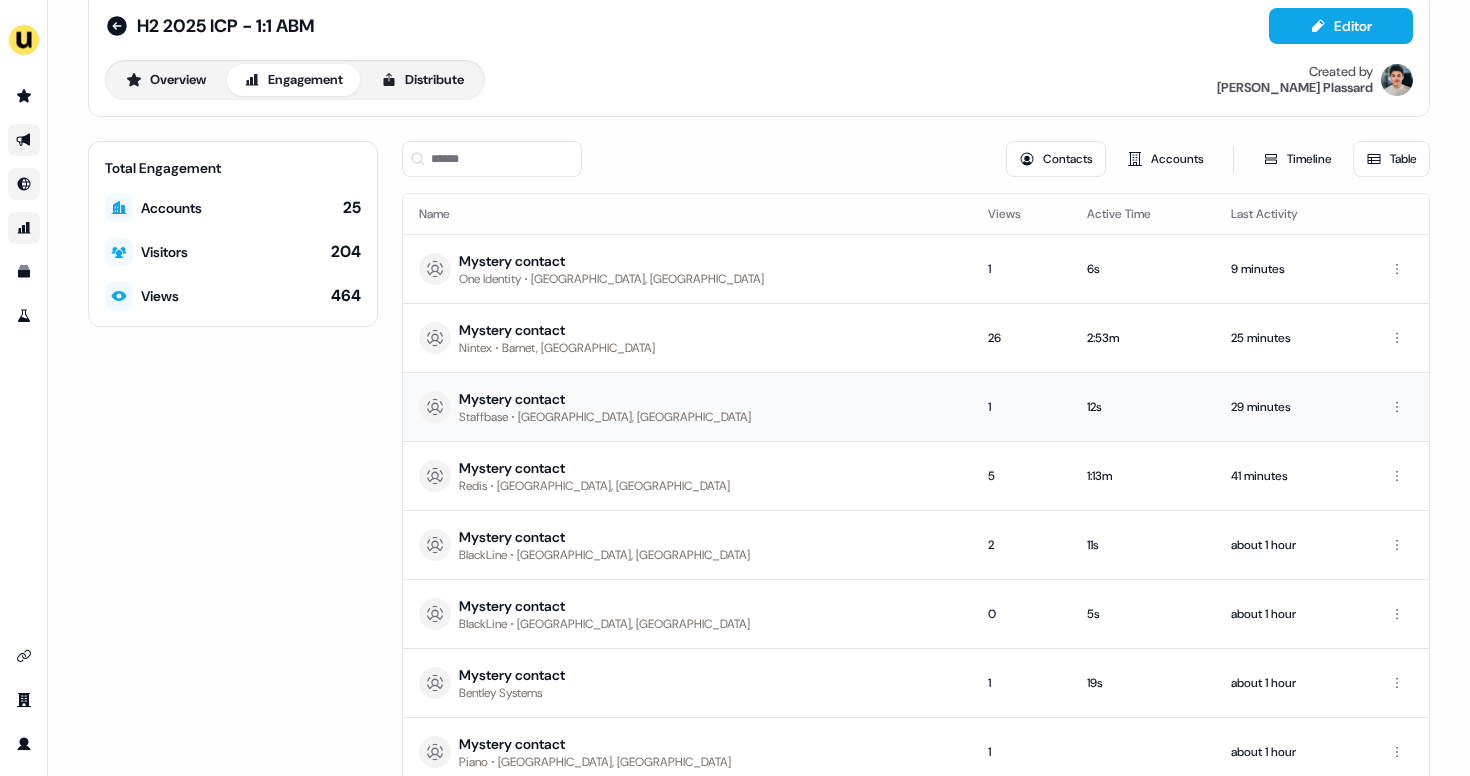 scroll, scrollTop: 35, scrollLeft: 0, axis: vertical 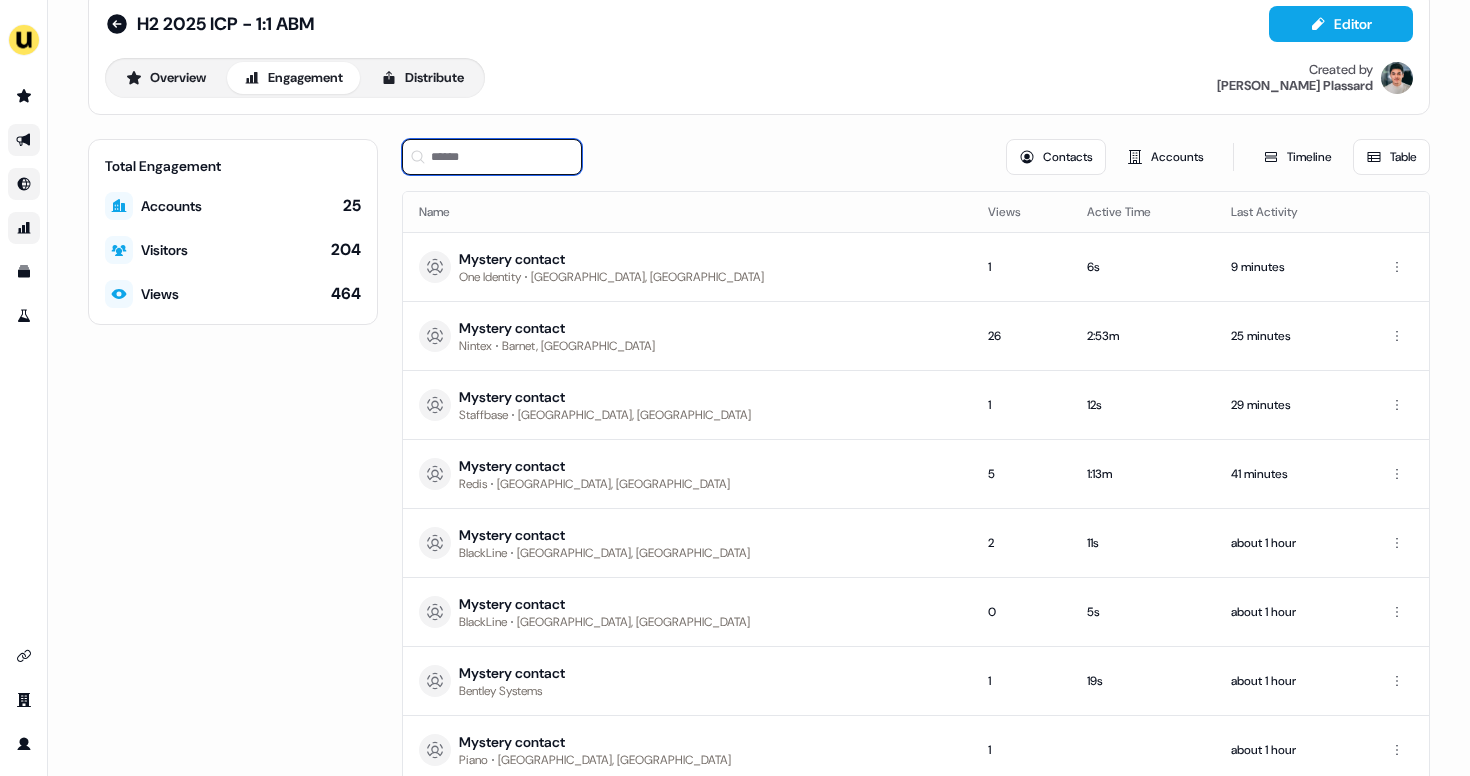 click at bounding box center [492, 157] 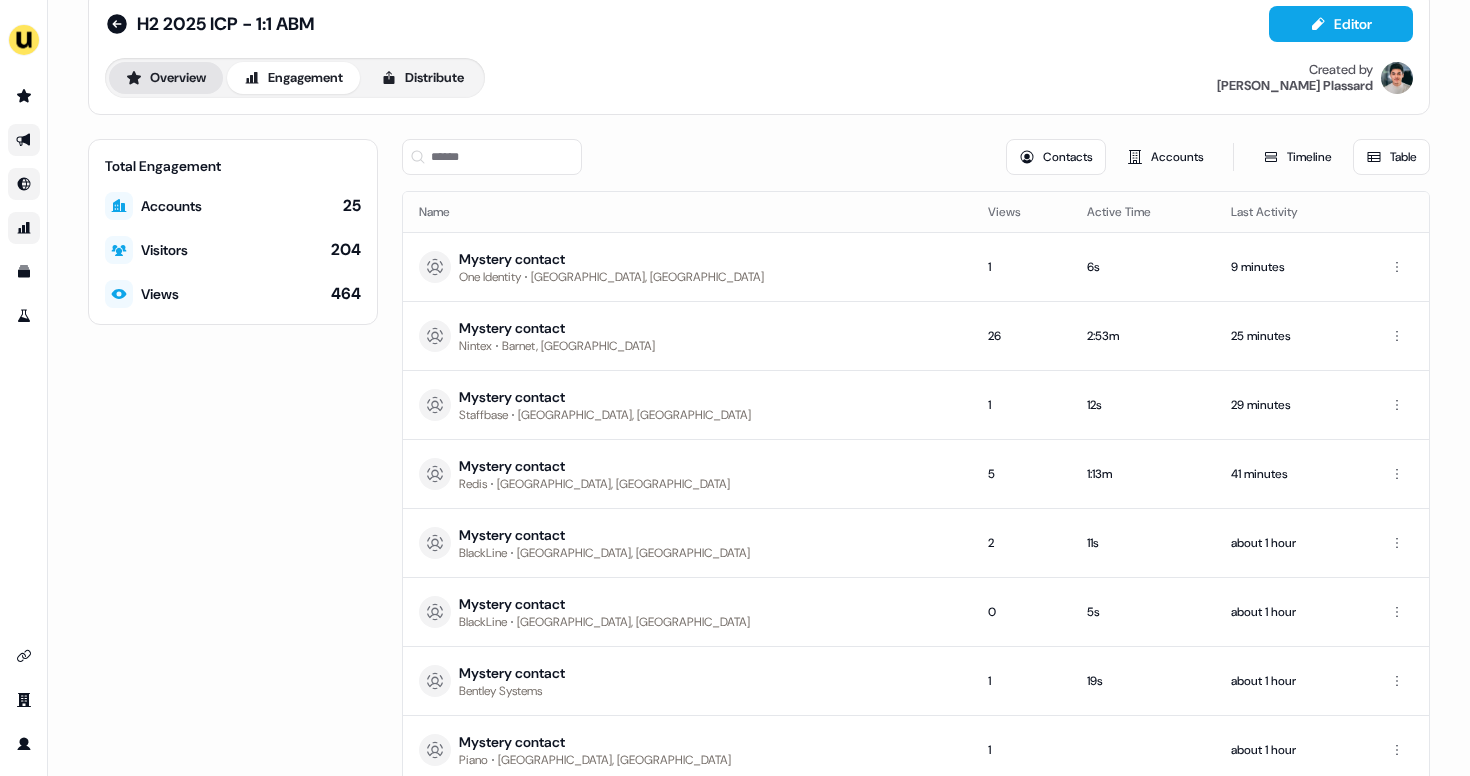 click on "Overview" at bounding box center [166, 78] 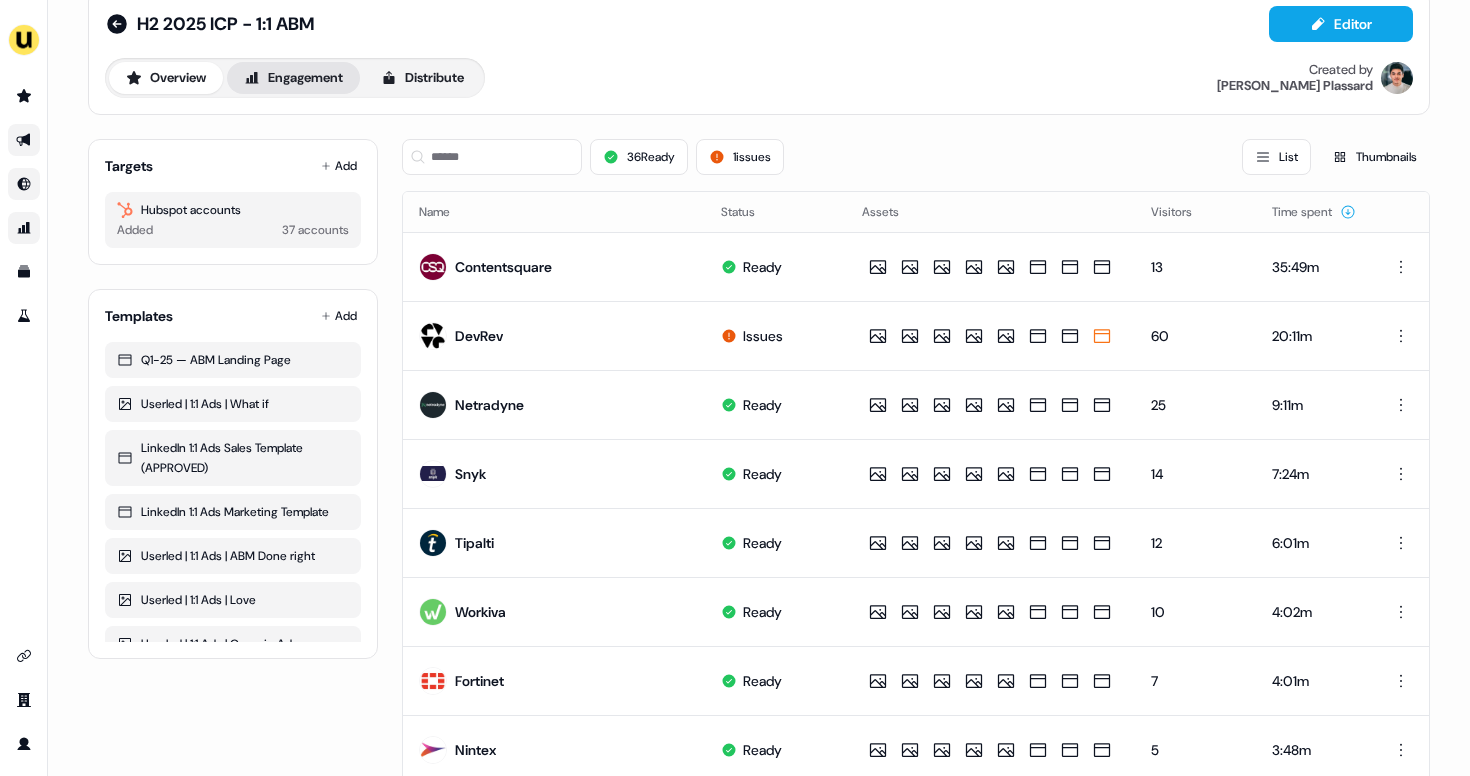 click on "Engagement" at bounding box center (293, 78) 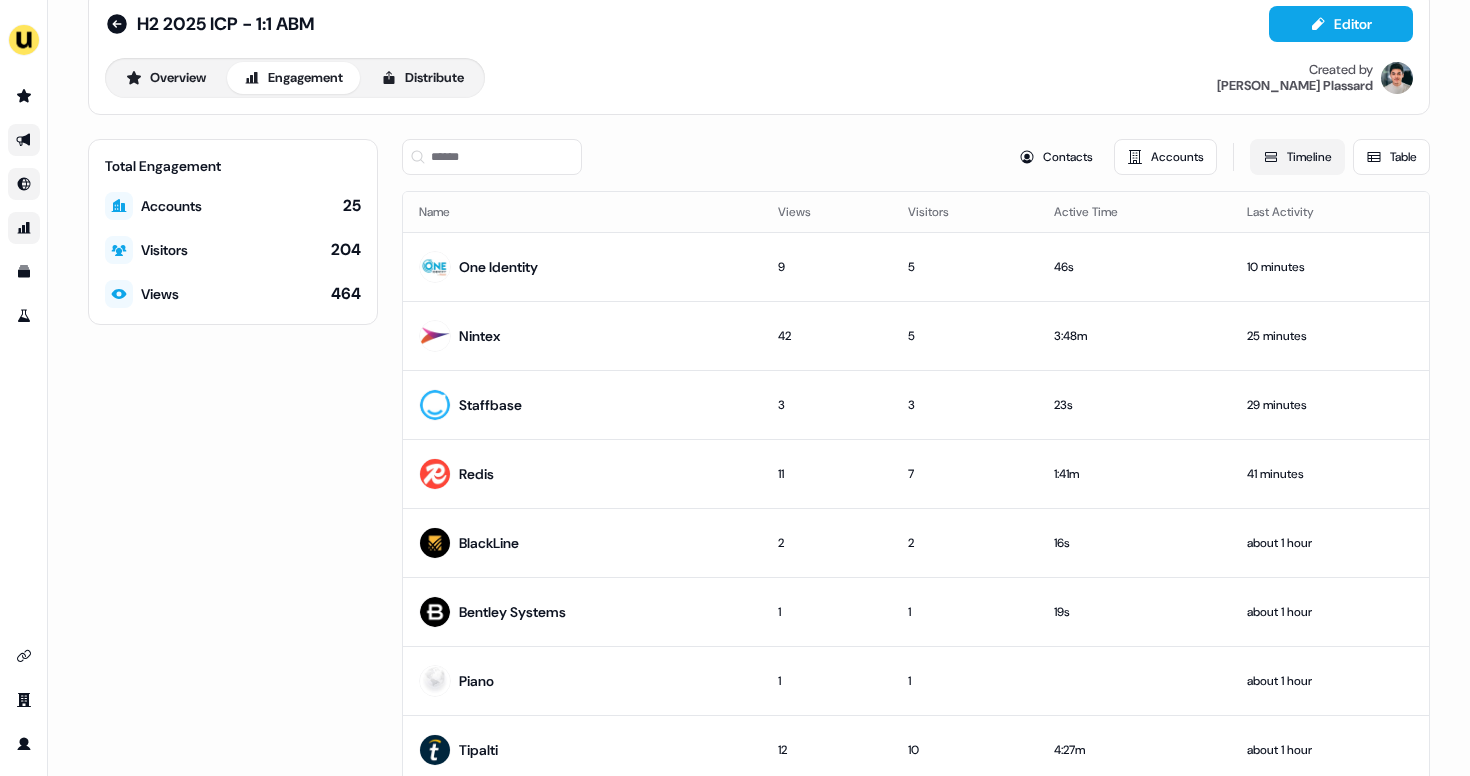 click on "Timeline" at bounding box center (1297, 157) 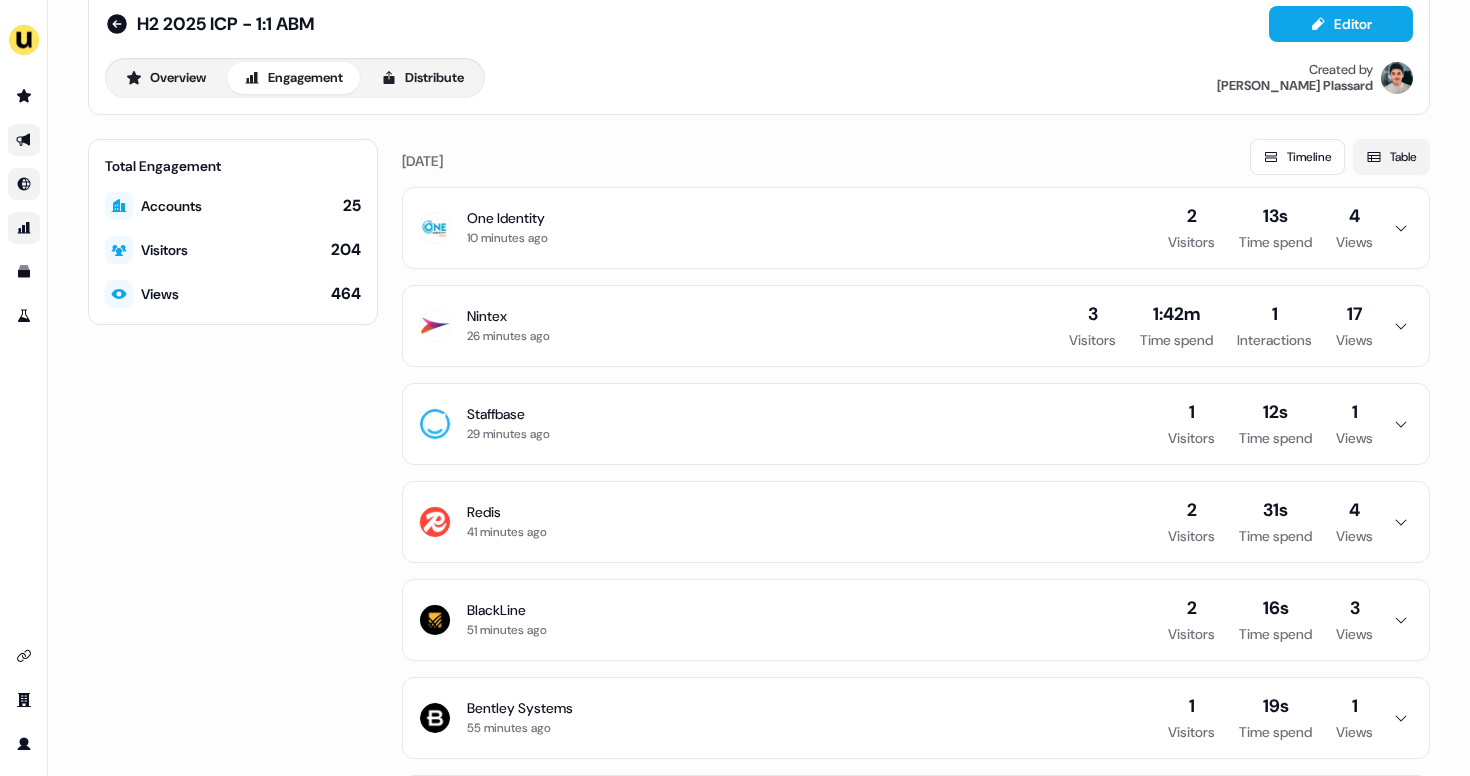 click on "Table" at bounding box center (1391, 157) 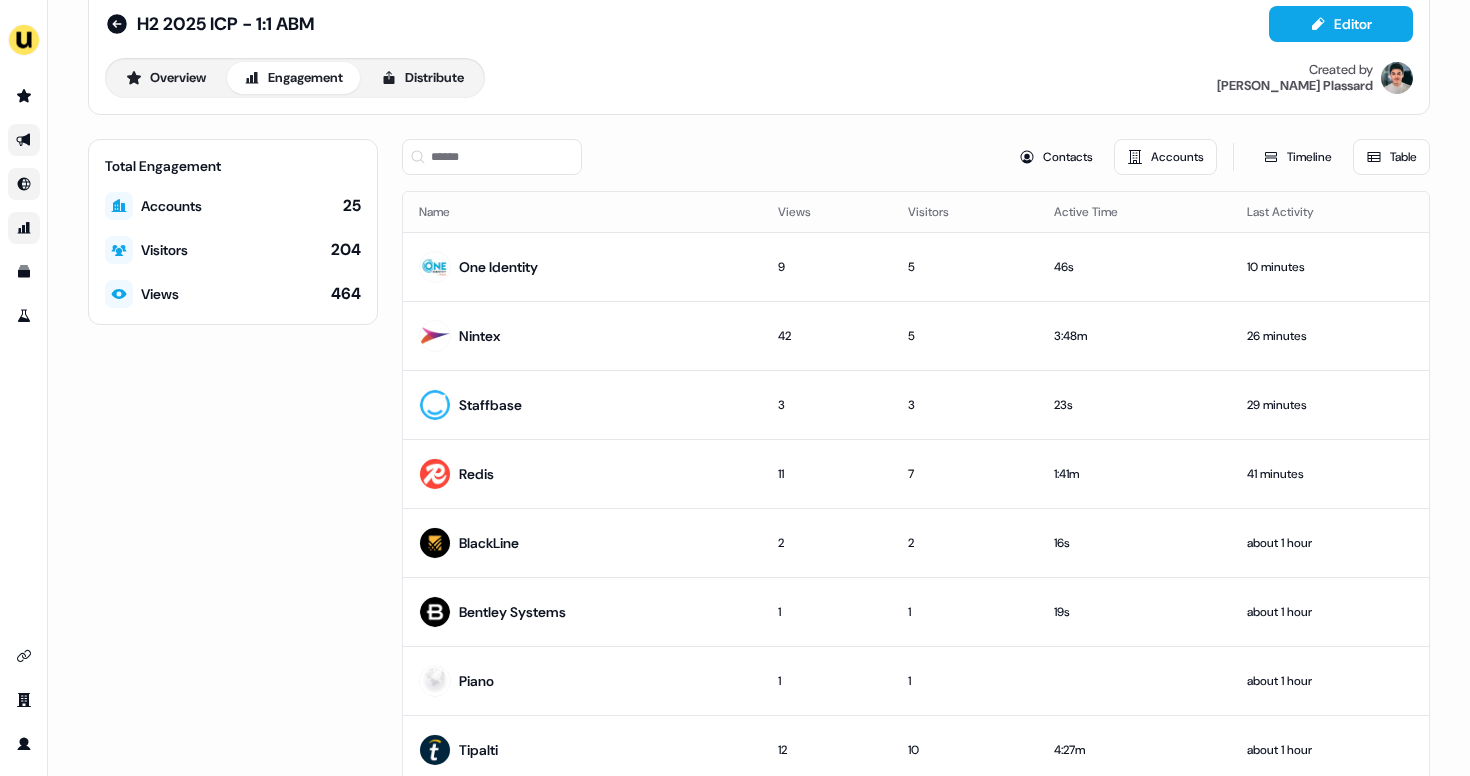 click on "Contacts Accounts" at bounding box center [1111, 157] 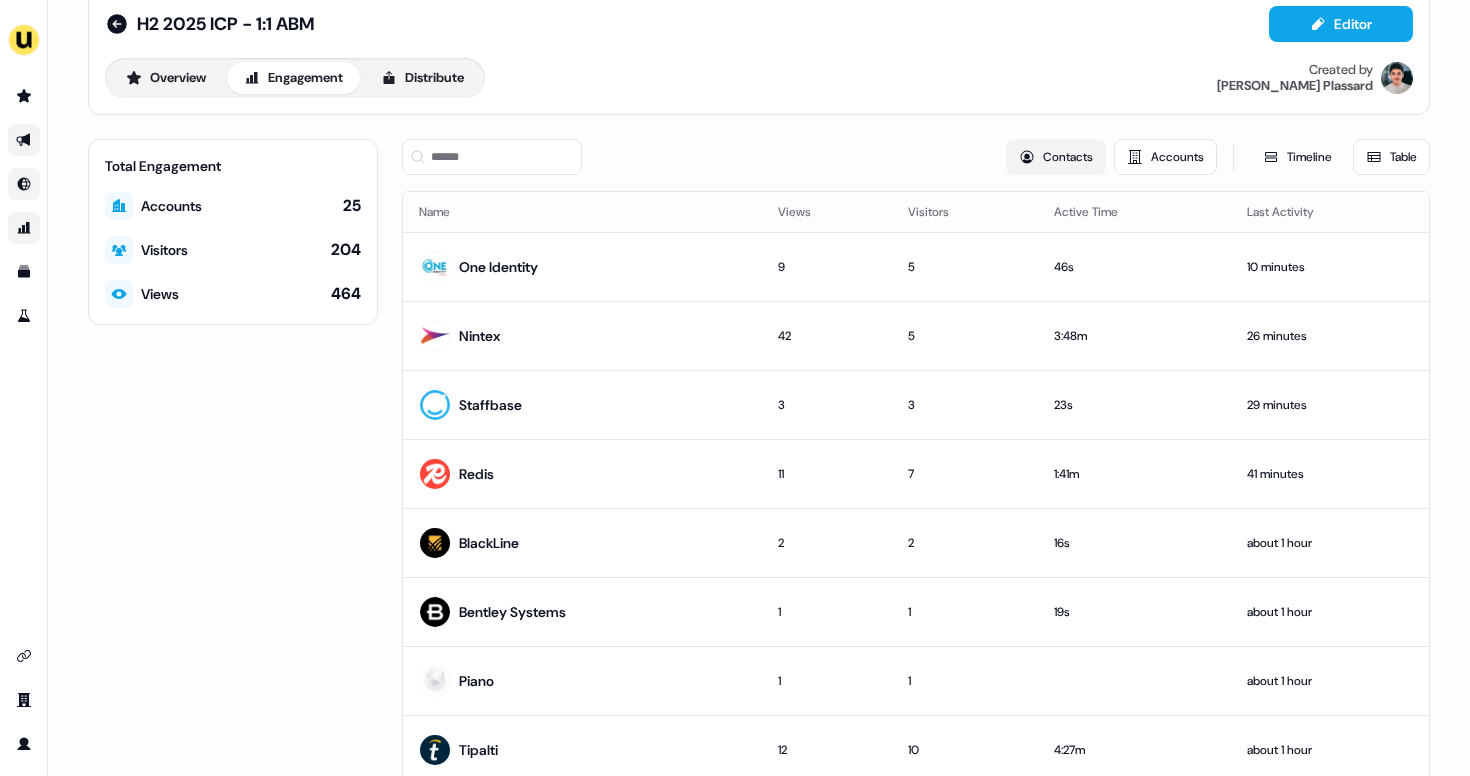 click on "Contacts" at bounding box center (1056, 157) 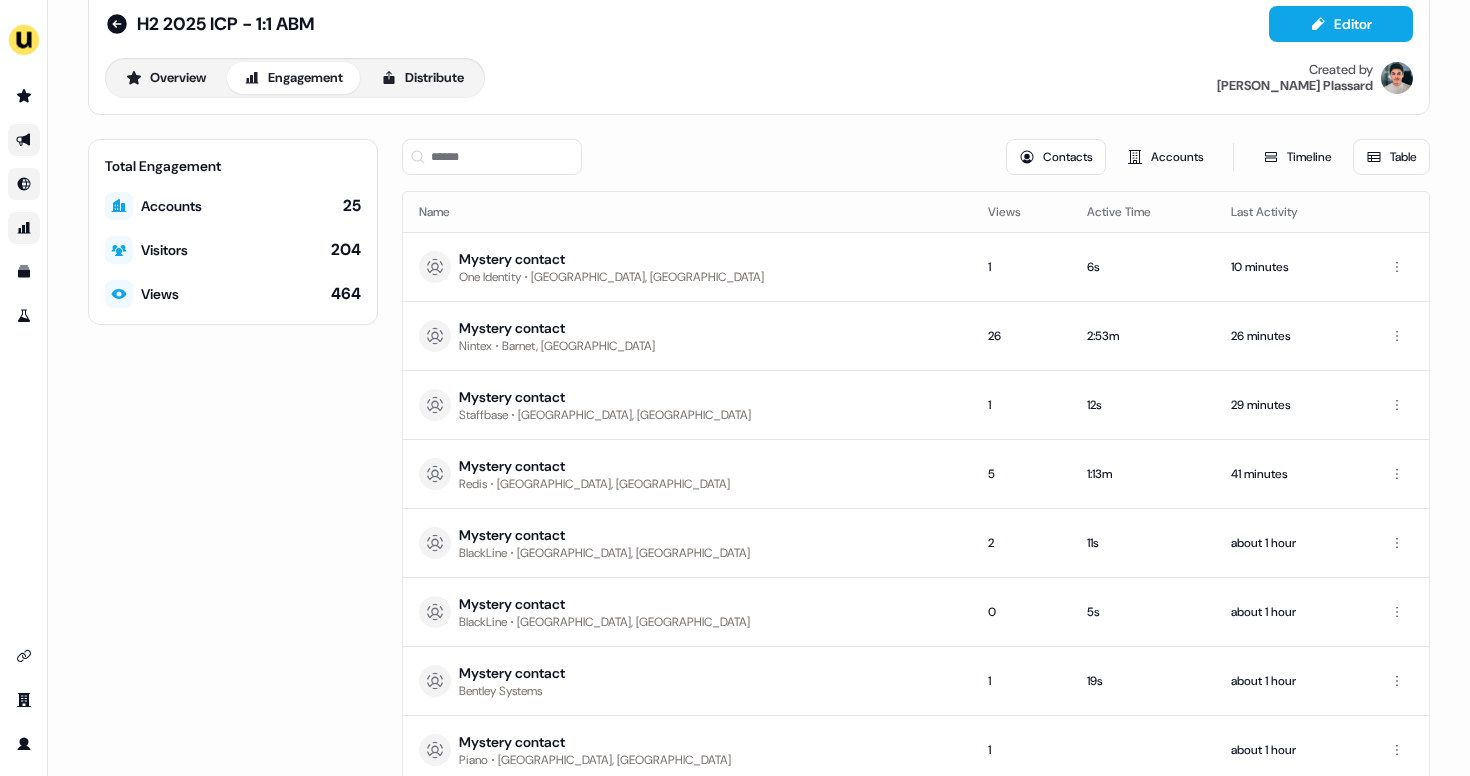 type 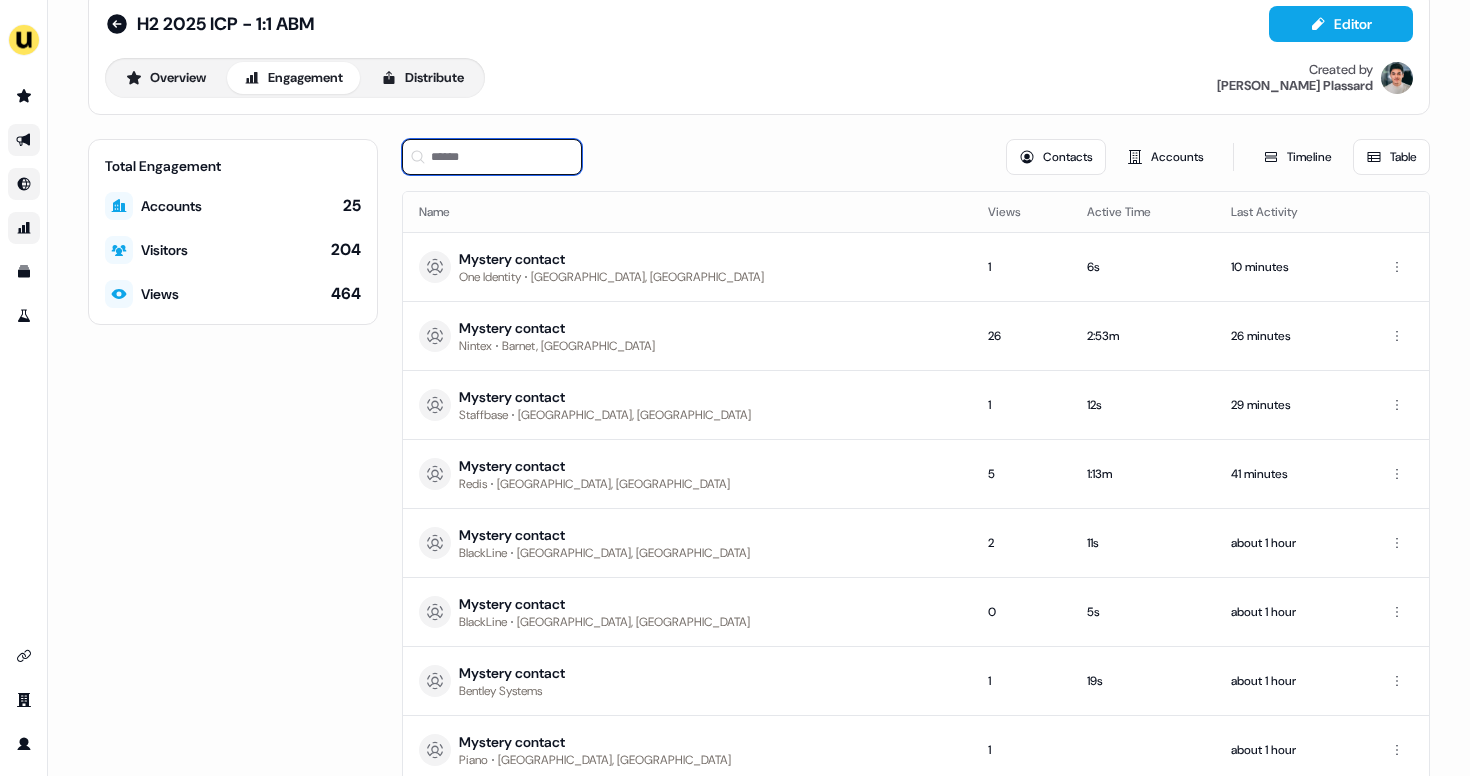 click at bounding box center [492, 157] 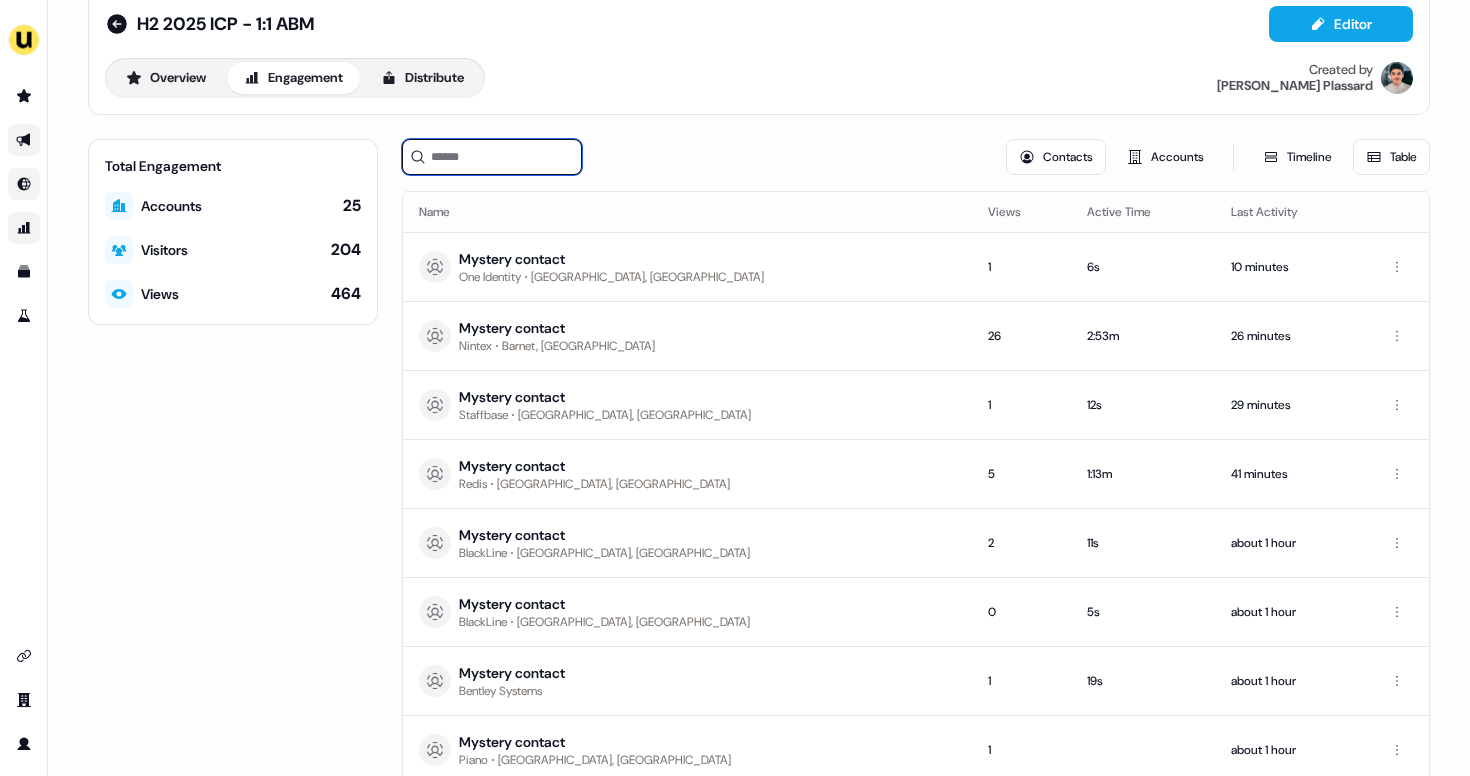 type on "*" 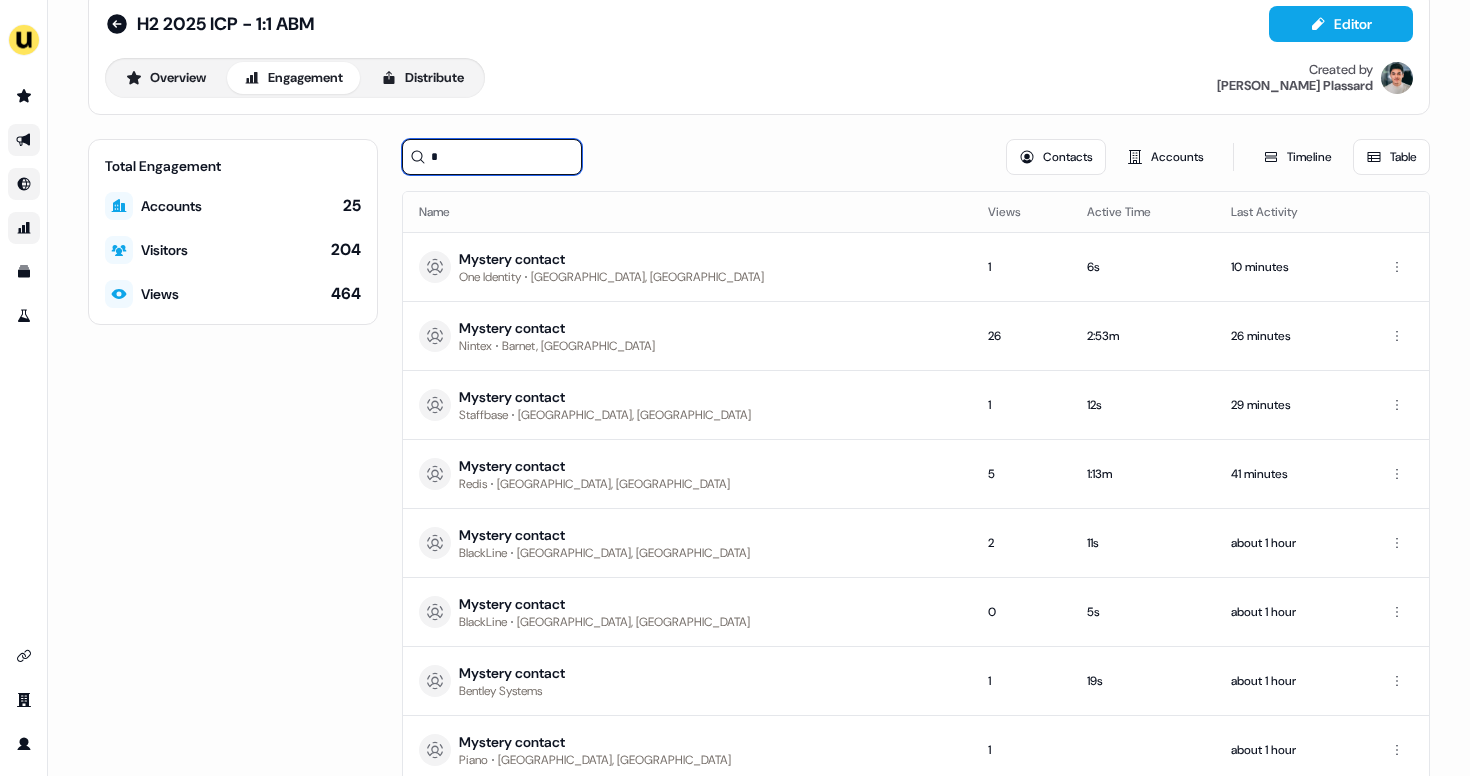 type 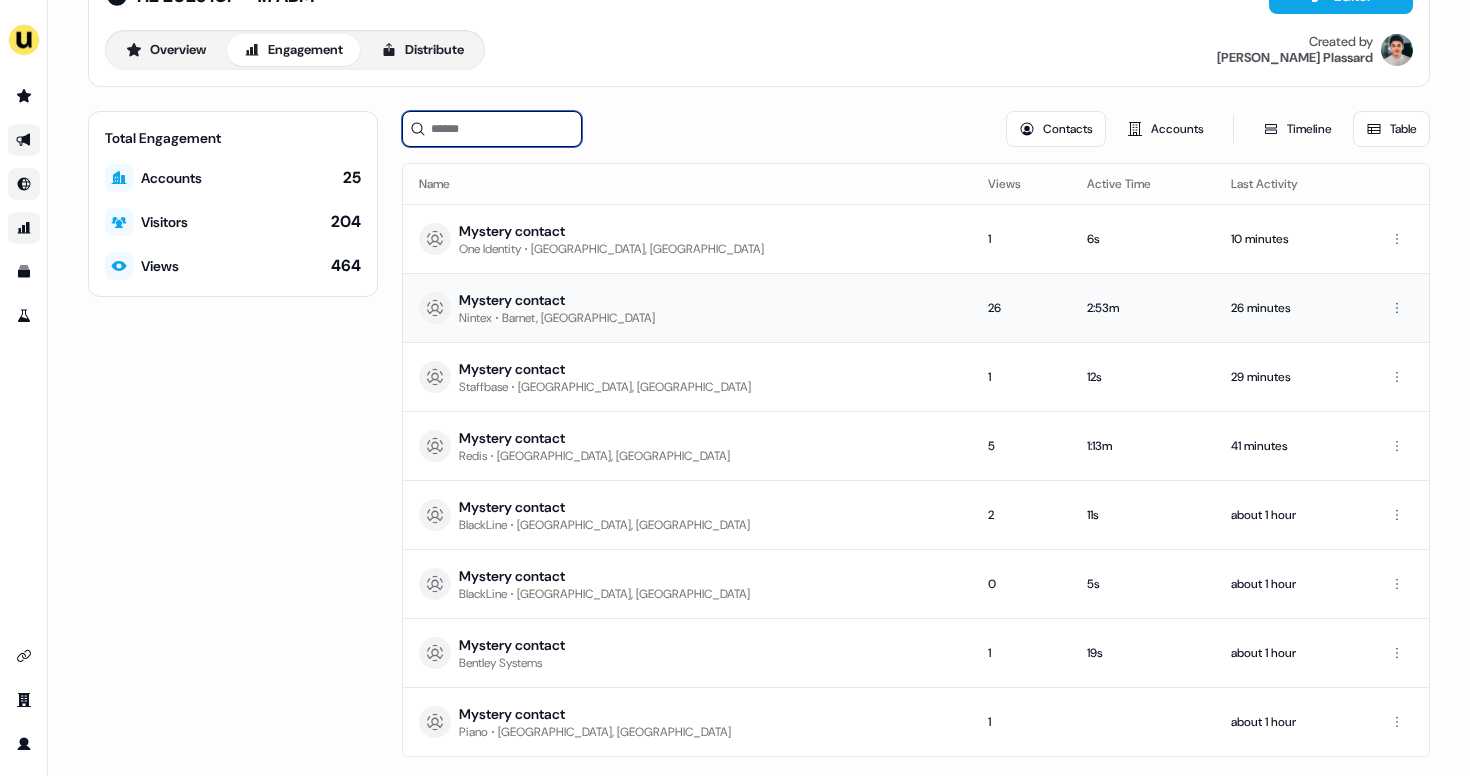 scroll, scrollTop: 68, scrollLeft: 0, axis: vertical 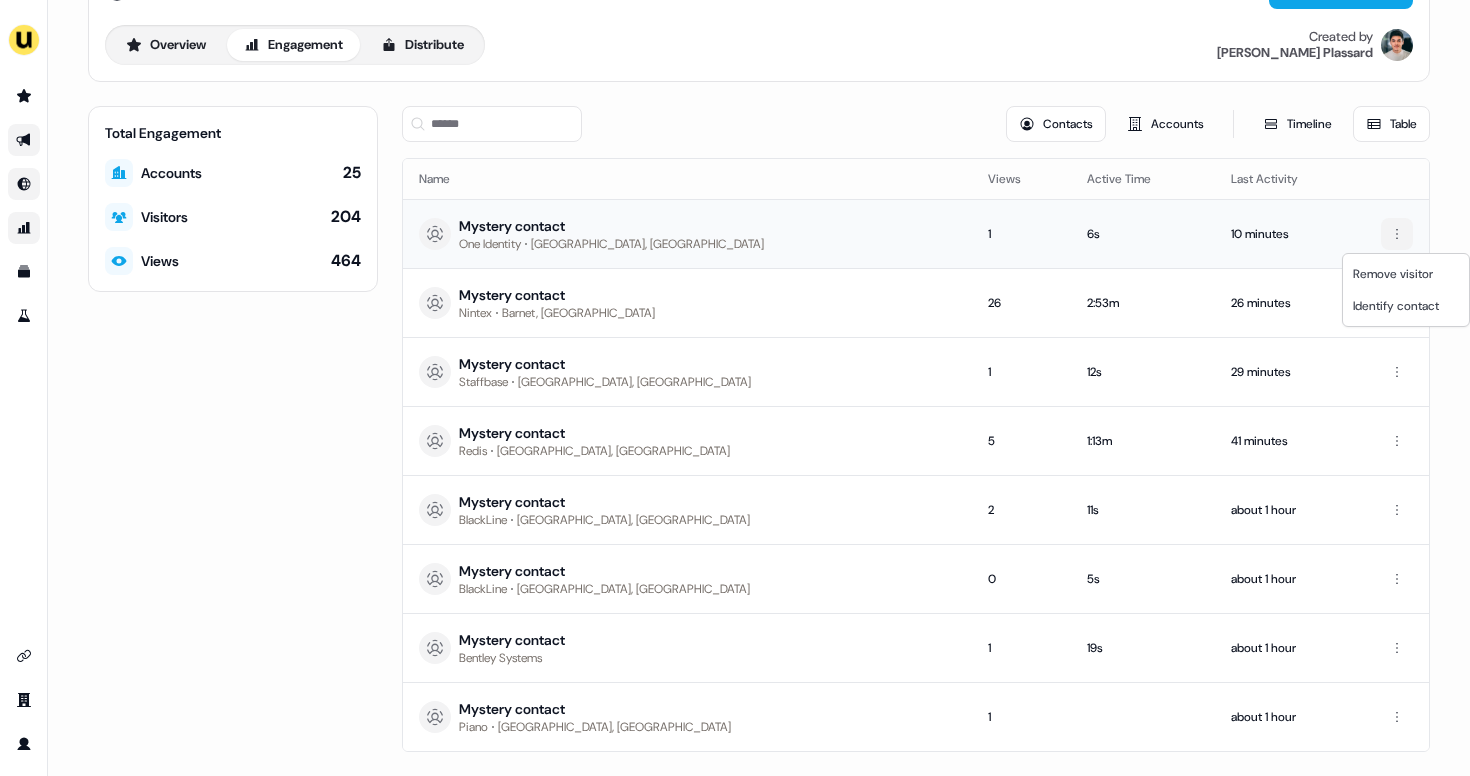click on "For the best experience switch devices to a bigger screen. Go to [DOMAIN_NAME] H2 2025 ICP - 1:1 ABM Editor Overview Engagement Distribute Created by [PERSON_NAME] Total Engagement Accounts 25 Visitors 204 Views 464 Contacts Accounts Timeline Table Name Views Active Time Last Activity Mystery contact One Identity [GEOGRAPHIC_DATA], [GEOGRAPHIC_DATA] 1 6s 10 minutes Mystery contact [PERSON_NAME], [GEOGRAPHIC_DATA] 26 2:53m 26 minutes Mystery contact Staffbase [GEOGRAPHIC_DATA], [GEOGRAPHIC_DATA] 1 12s 29 minutes Mystery contact Redis [GEOGRAPHIC_DATA], [GEOGRAPHIC_DATA] 5 1:13m 41 minutes Mystery contact BlackLine [GEOGRAPHIC_DATA], [GEOGRAPHIC_DATA] 2 11s about 1 hour Mystery contact BlackLine [GEOGRAPHIC_DATA], [GEOGRAPHIC_DATA] 0 5s about 1 hour Mystery contact Bentley Systems 1 19s about 1 hour Mystery contact Piano [GEOGRAPHIC_DATA], [GEOGRAPHIC_DATA] 1 about 1 hour Page  1 Remove visitor Identify contact" at bounding box center (735, 388) 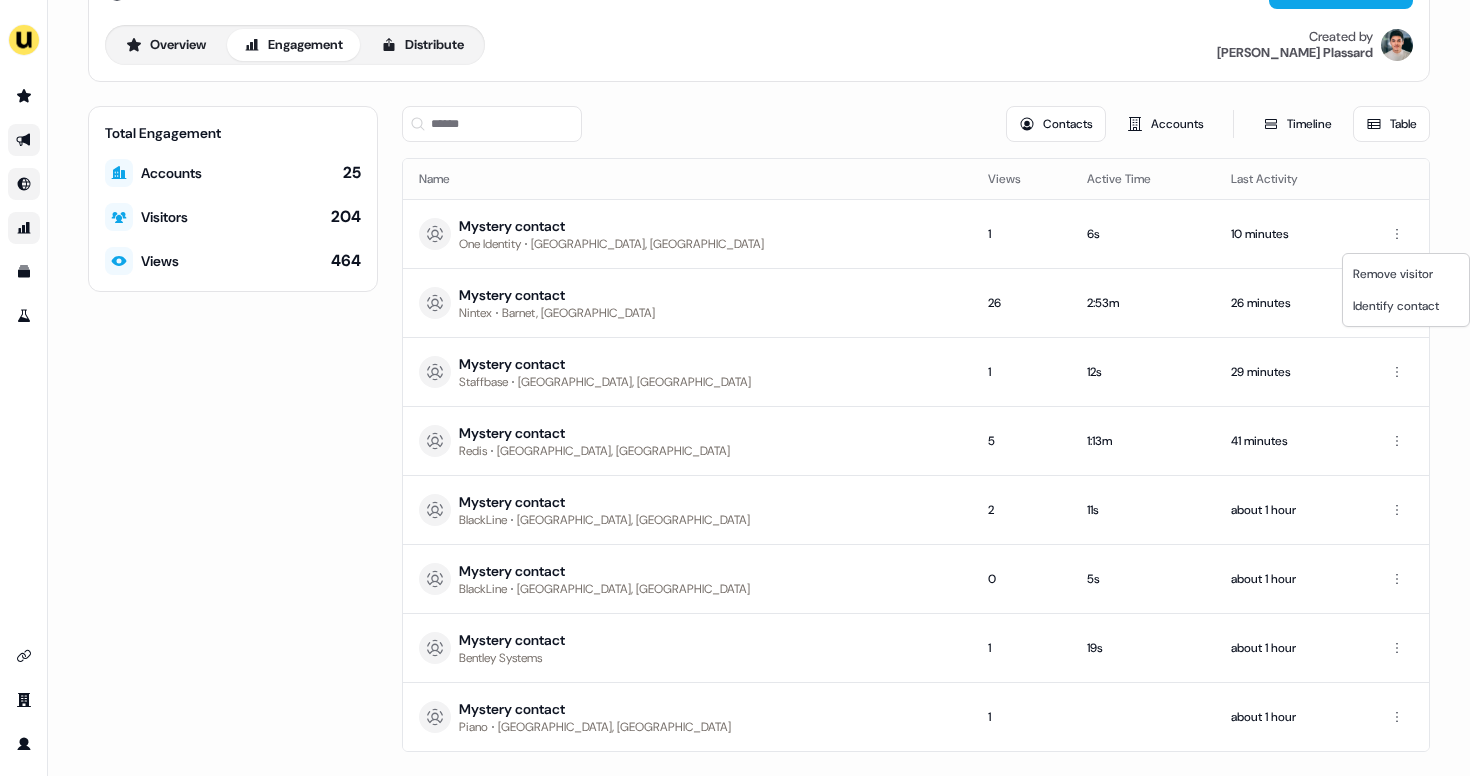 click on "For the best experience switch devices to a bigger screen. Go to [DOMAIN_NAME] H2 2025 ICP - 1:1 ABM Editor Overview Engagement Distribute Created by [PERSON_NAME] Total Engagement Accounts 25 Visitors 204 Views 464 Contacts Accounts Timeline Table Name Views Active Time Last Activity Mystery contact One Identity [GEOGRAPHIC_DATA], [GEOGRAPHIC_DATA] 1 6s 10 minutes Mystery contact [PERSON_NAME], [GEOGRAPHIC_DATA] 26 2:53m 26 minutes Mystery contact Staffbase [GEOGRAPHIC_DATA], [GEOGRAPHIC_DATA] 1 12s 29 minutes Mystery contact Redis [GEOGRAPHIC_DATA], [GEOGRAPHIC_DATA] 5 1:13m 41 minutes Mystery contact BlackLine [GEOGRAPHIC_DATA], [GEOGRAPHIC_DATA] 2 11s about 1 hour Mystery contact BlackLine [GEOGRAPHIC_DATA], [GEOGRAPHIC_DATA] 0 5s about 1 hour Mystery contact Bentley Systems 1 19s about 1 hour Mystery contact Piano [GEOGRAPHIC_DATA], [GEOGRAPHIC_DATA] 1 about 1 hour Page  1 Remove visitor Identify contact" at bounding box center [735, 388] 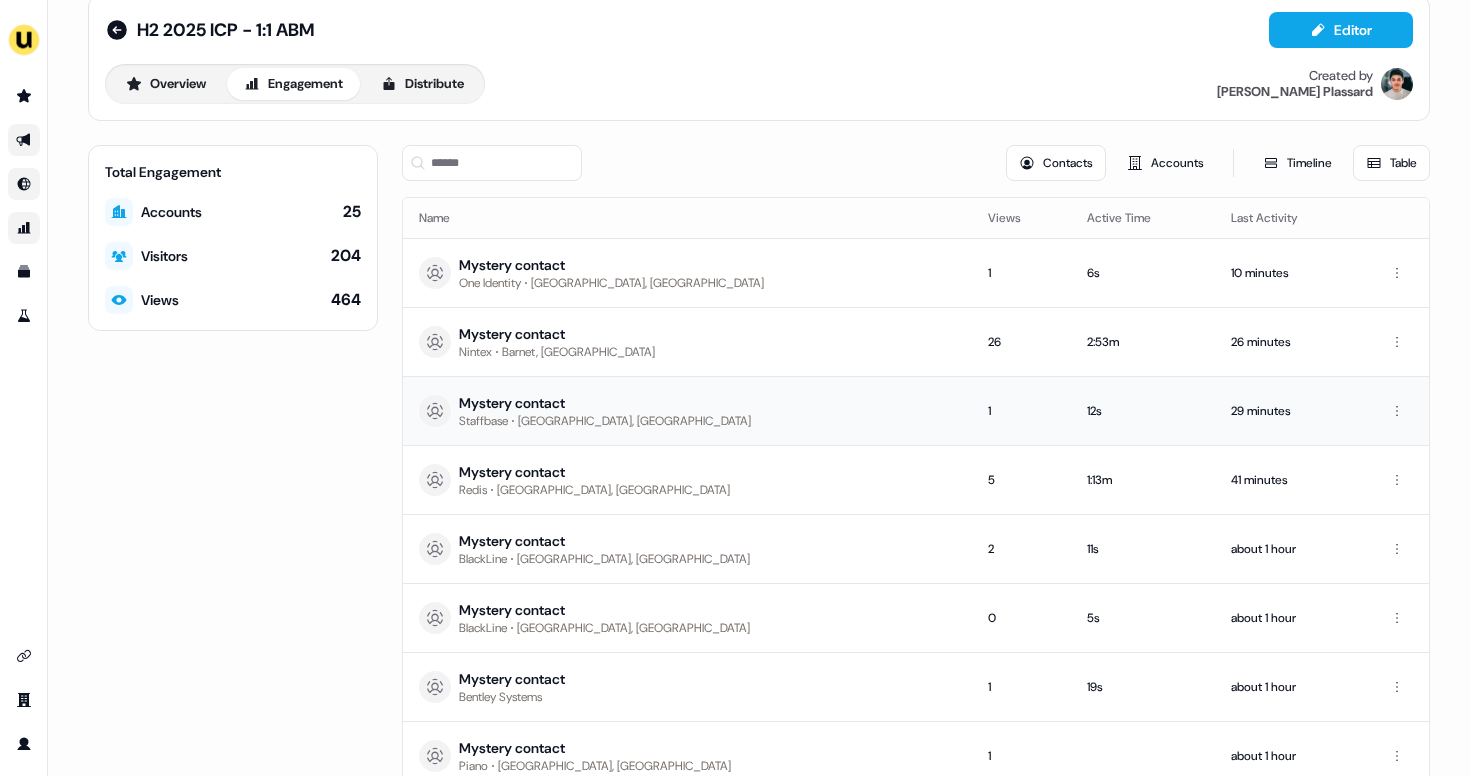 scroll, scrollTop: 1, scrollLeft: 0, axis: vertical 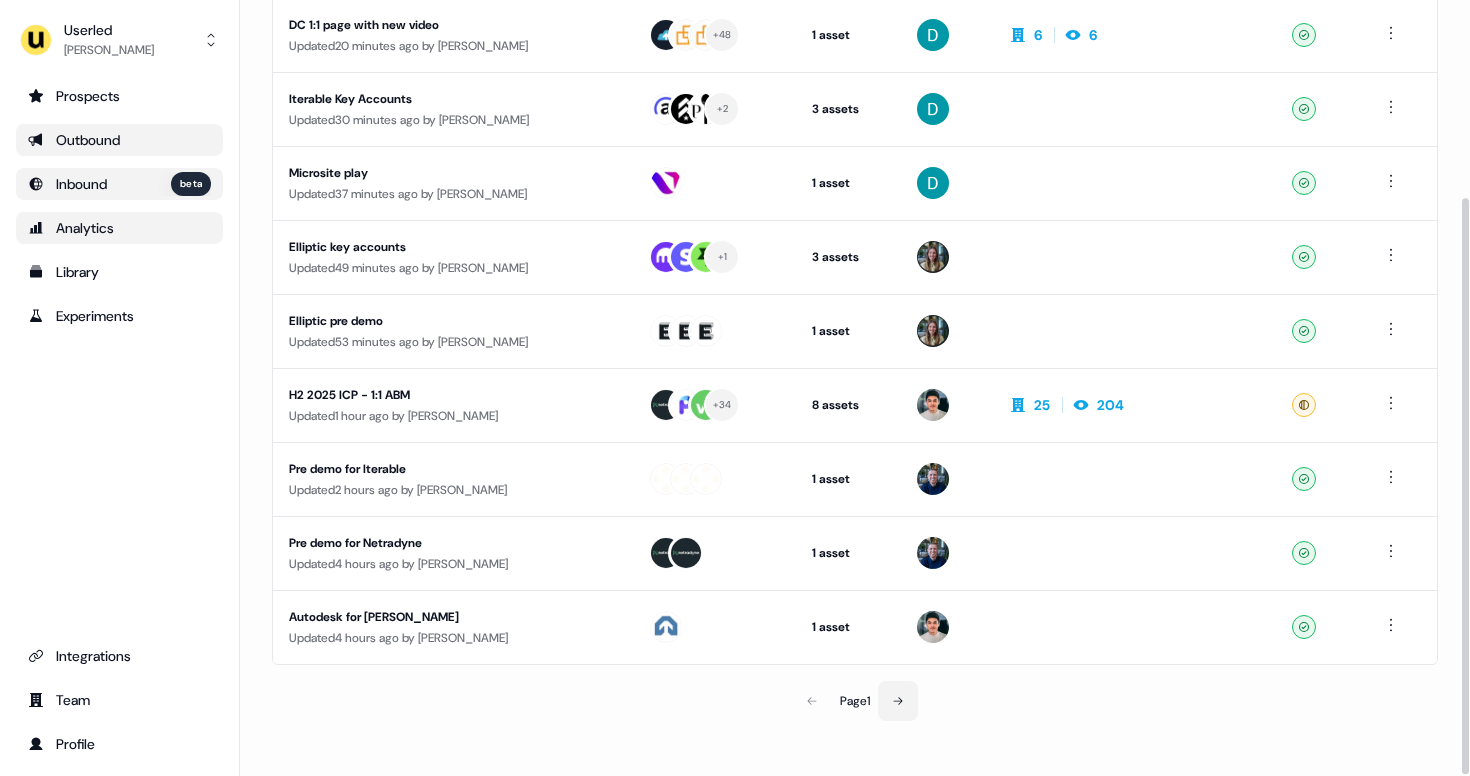 click 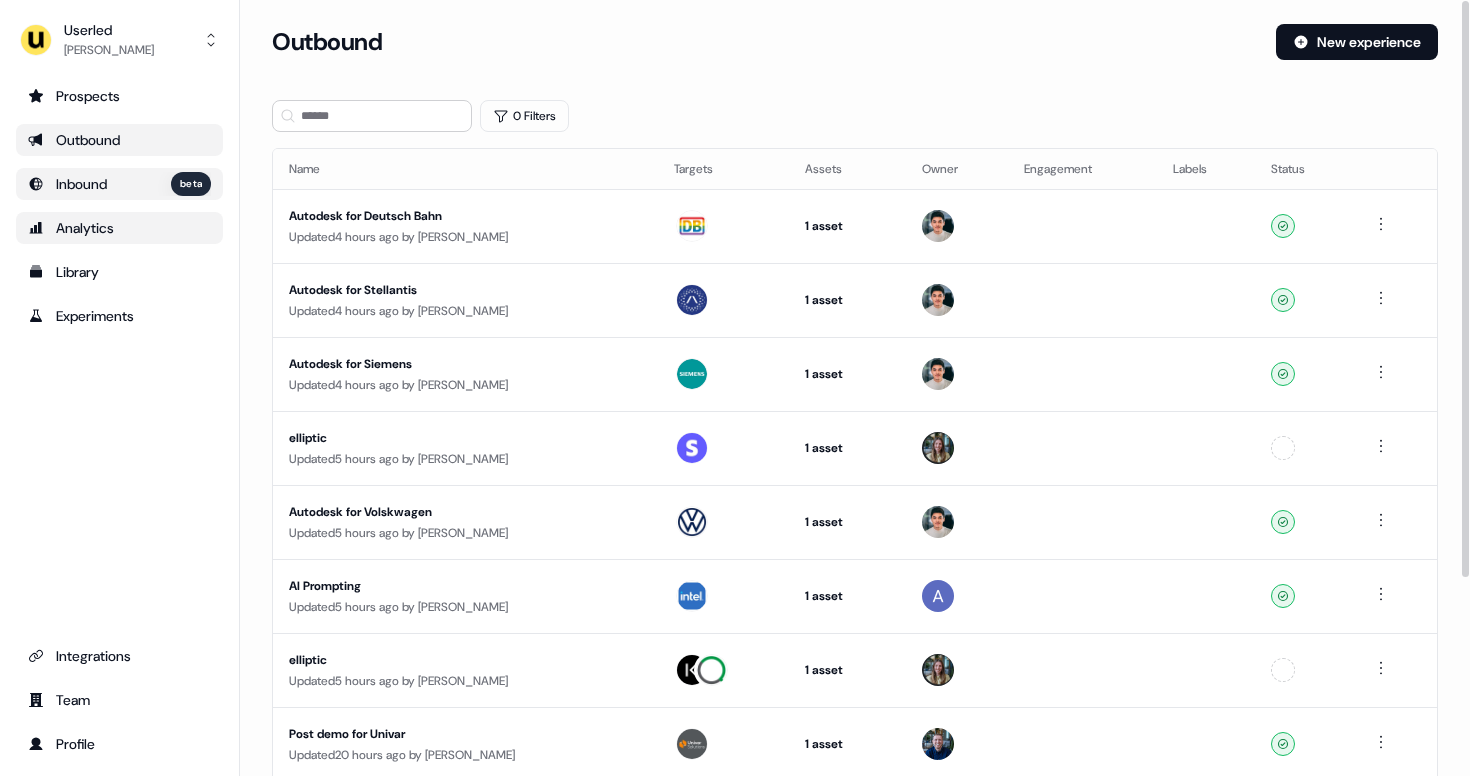 scroll, scrollTop: 265, scrollLeft: 0, axis: vertical 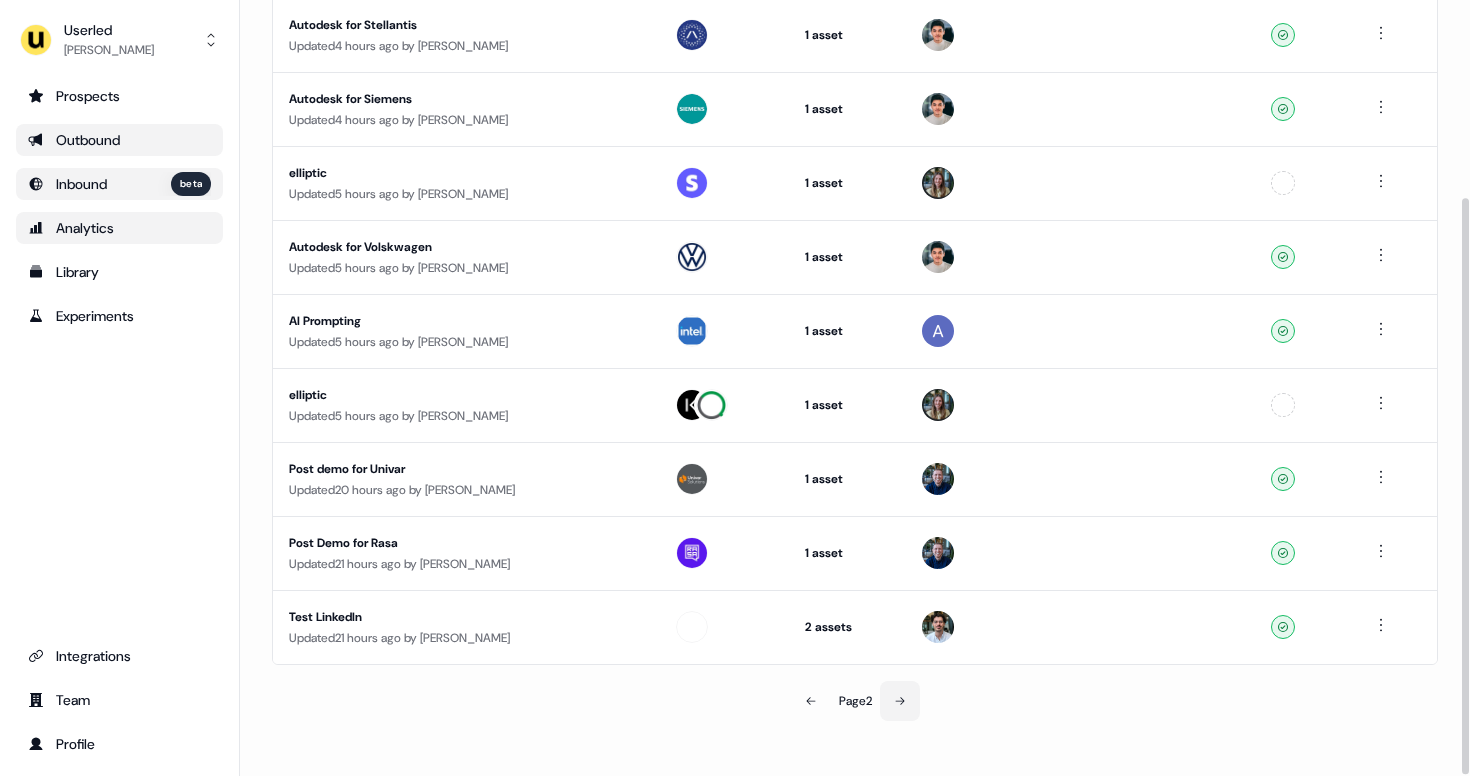 click 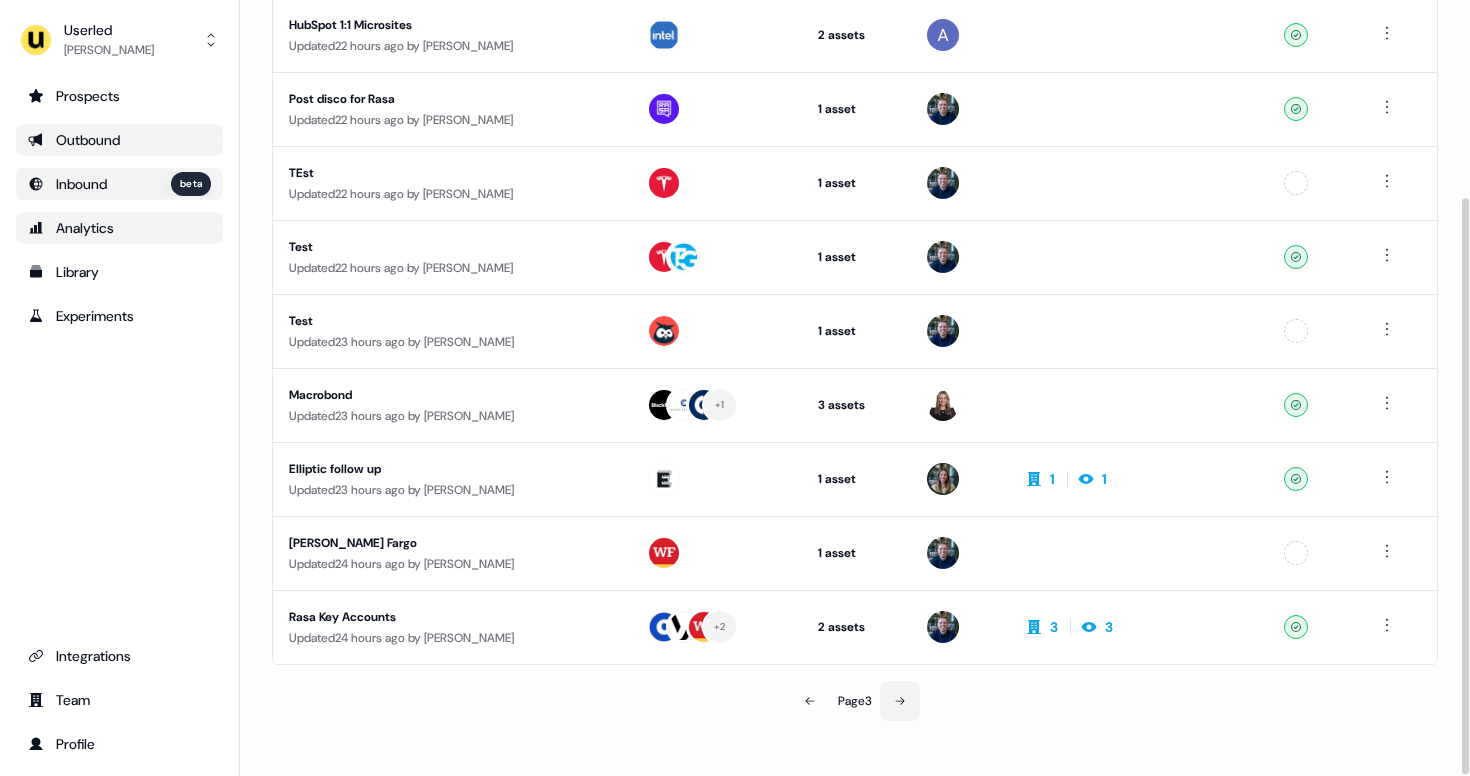 click at bounding box center (900, 701) 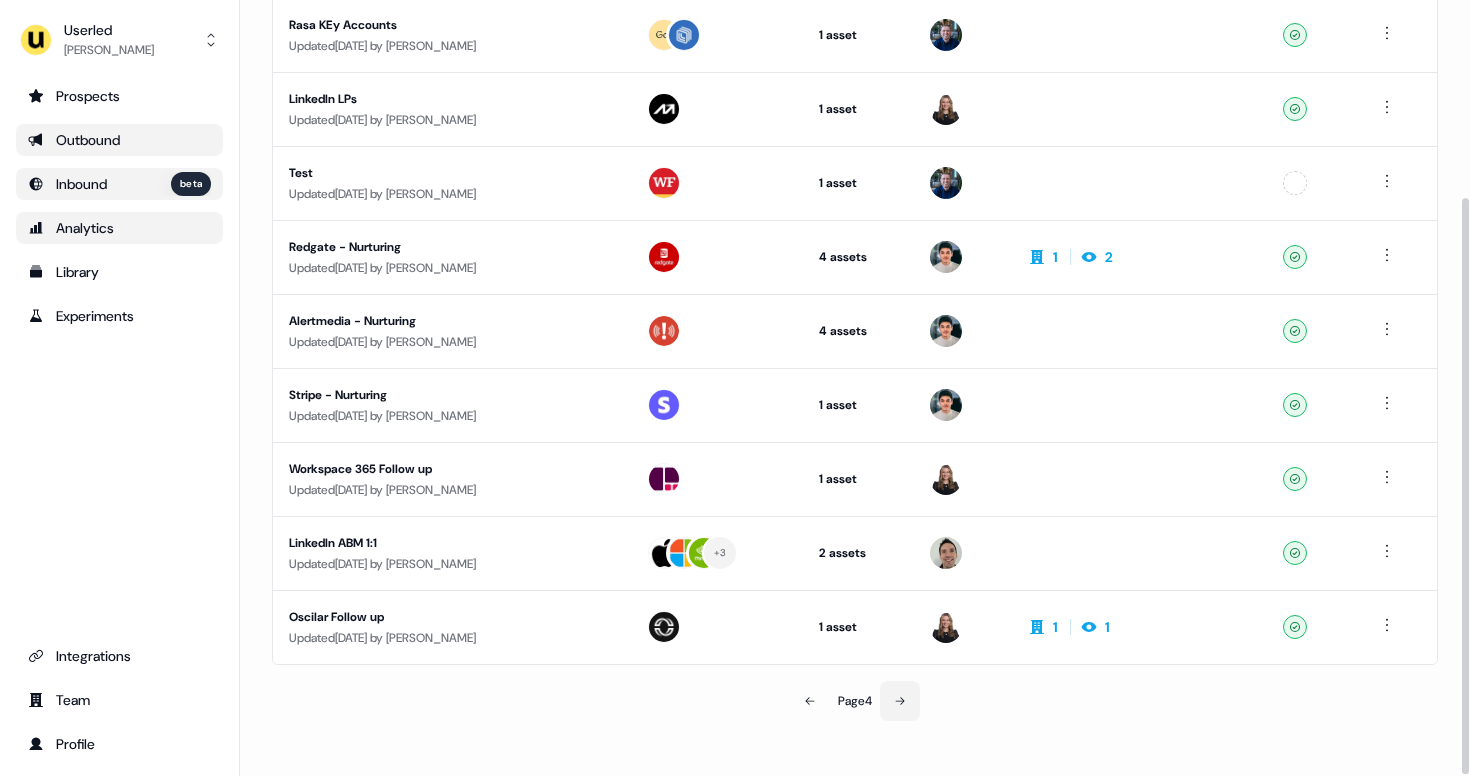 click at bounding box center [900, 701] 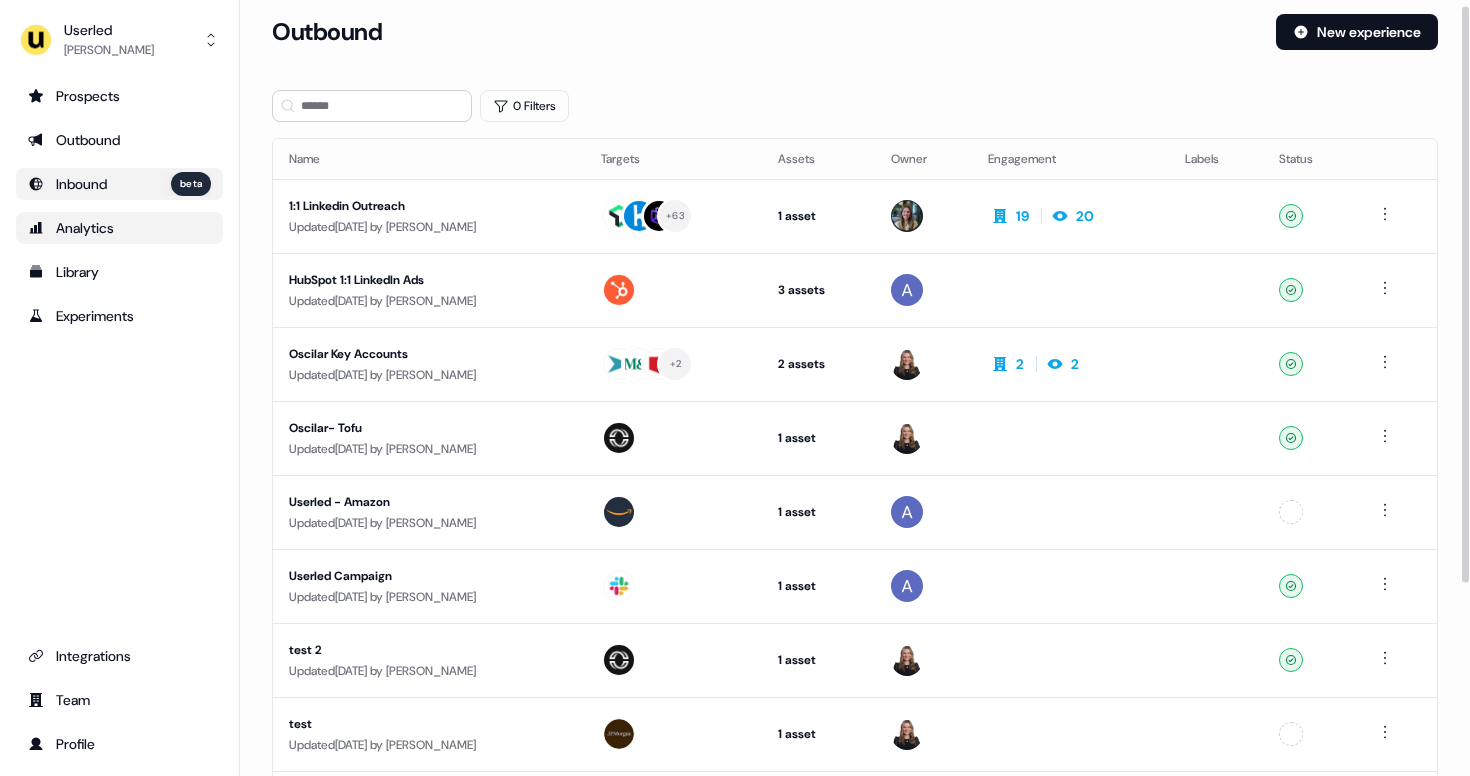 scroll, scrollTop: 7, scrollLeft: 0, axis: vertical 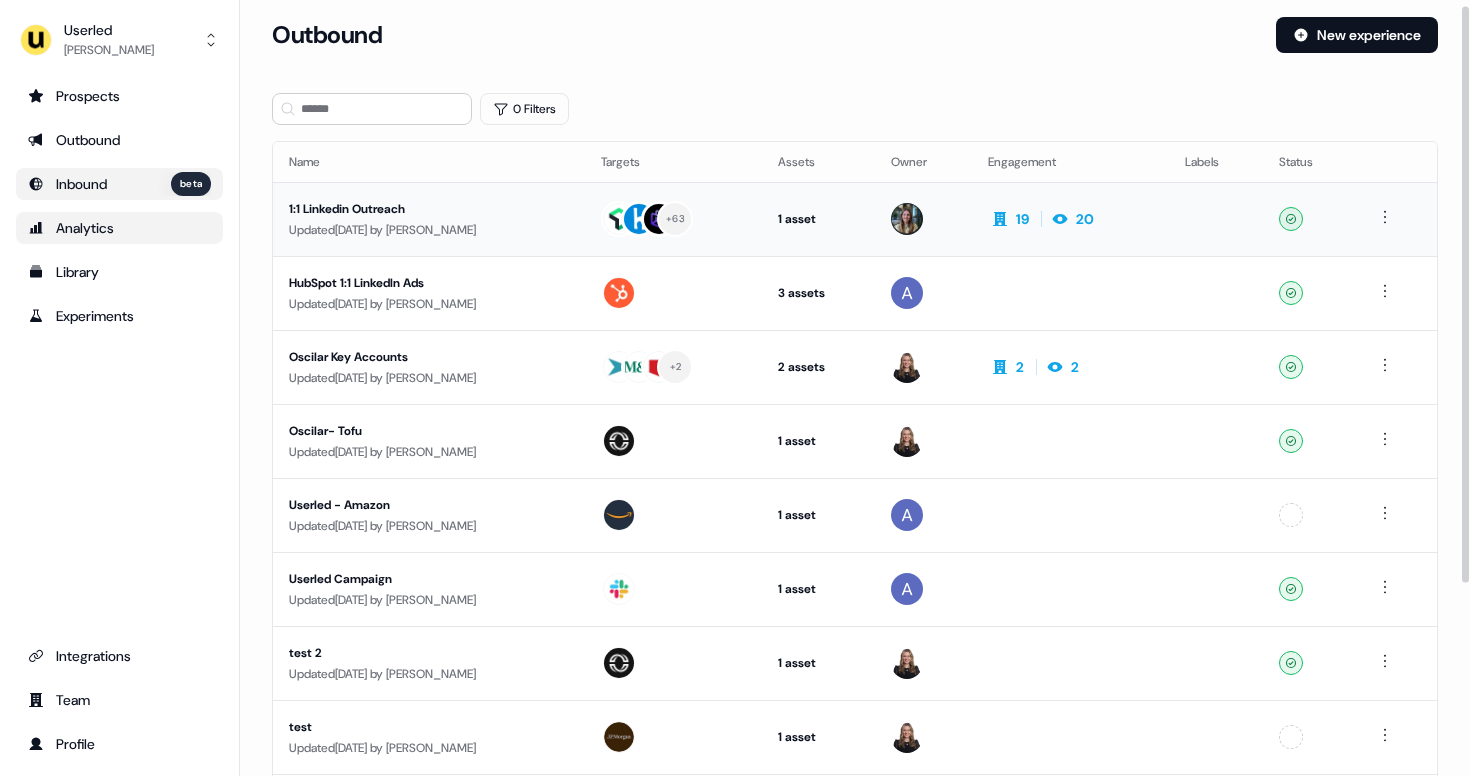 click on "1:1 Linkedin Outreach" at bounding box center (429, 209) 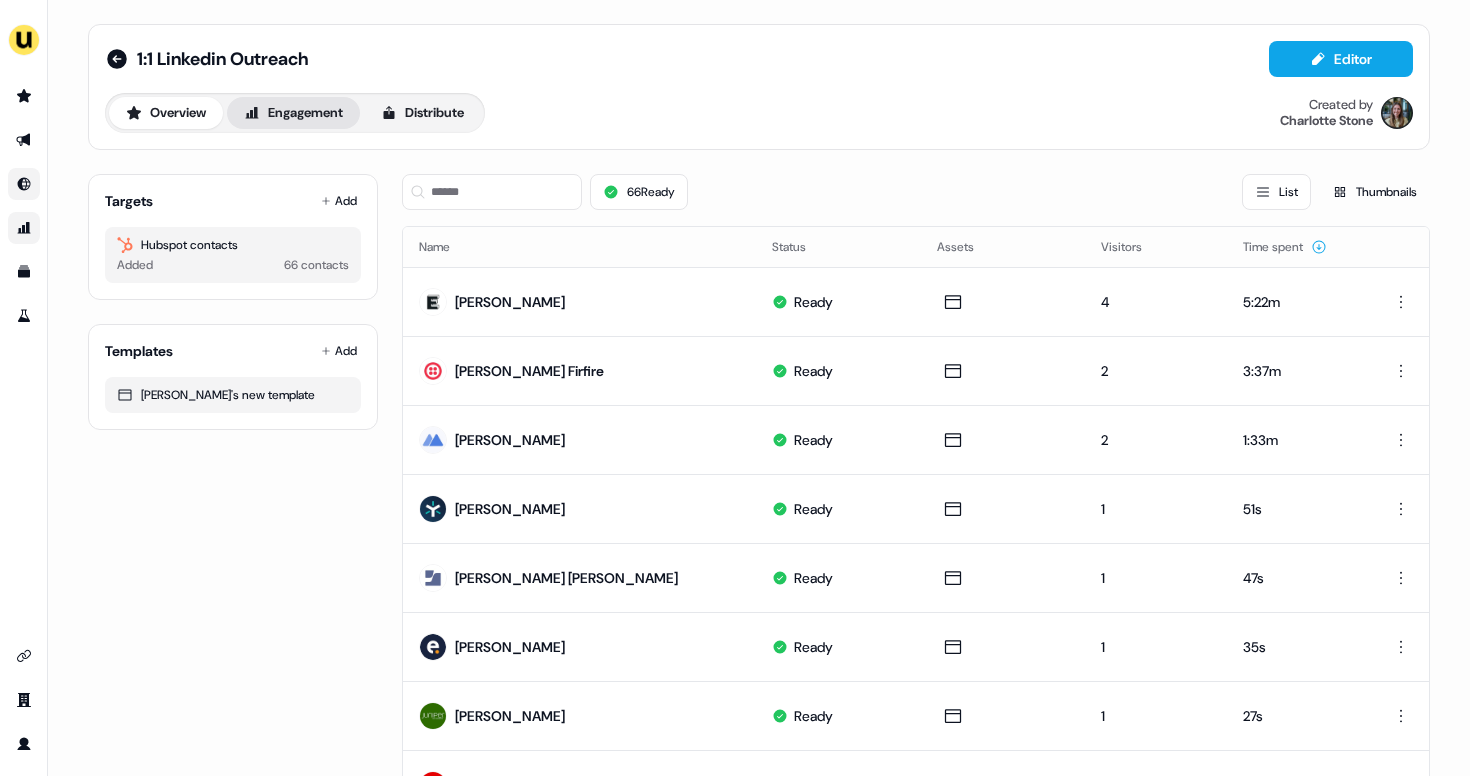 click on "Engagement" at bounding box center [293, 113] 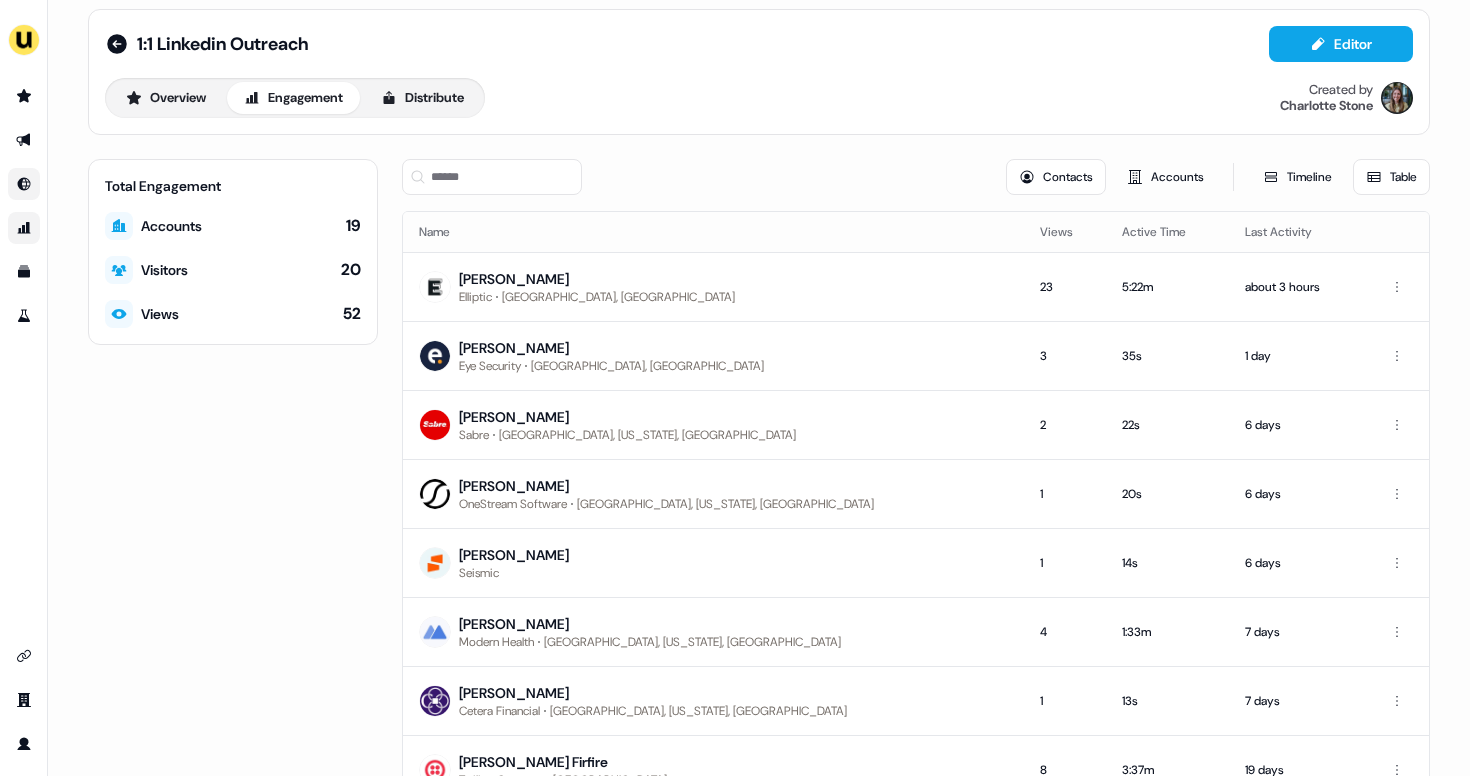 scroll, scrollTop: 20, scrollLeft: 0, axis: vertical 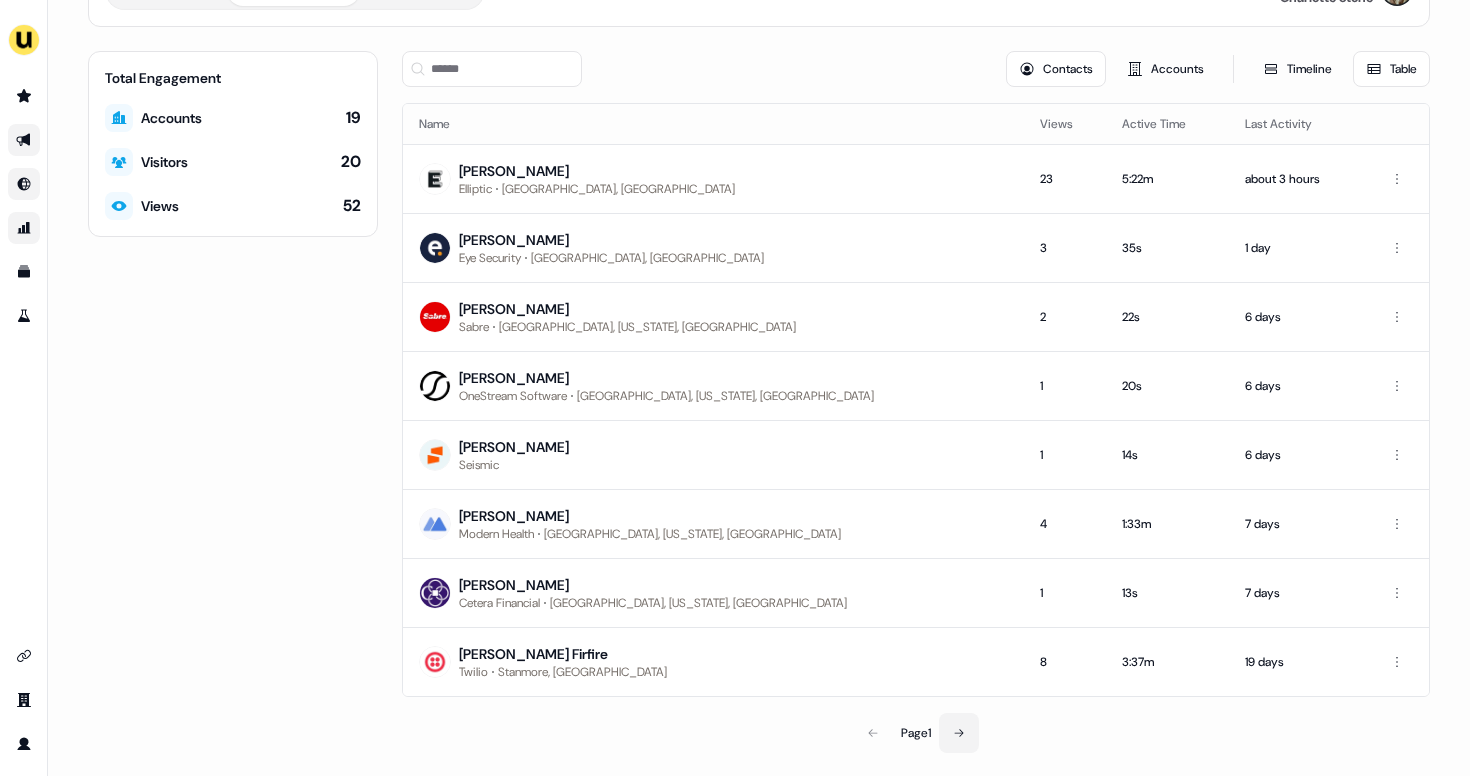 click 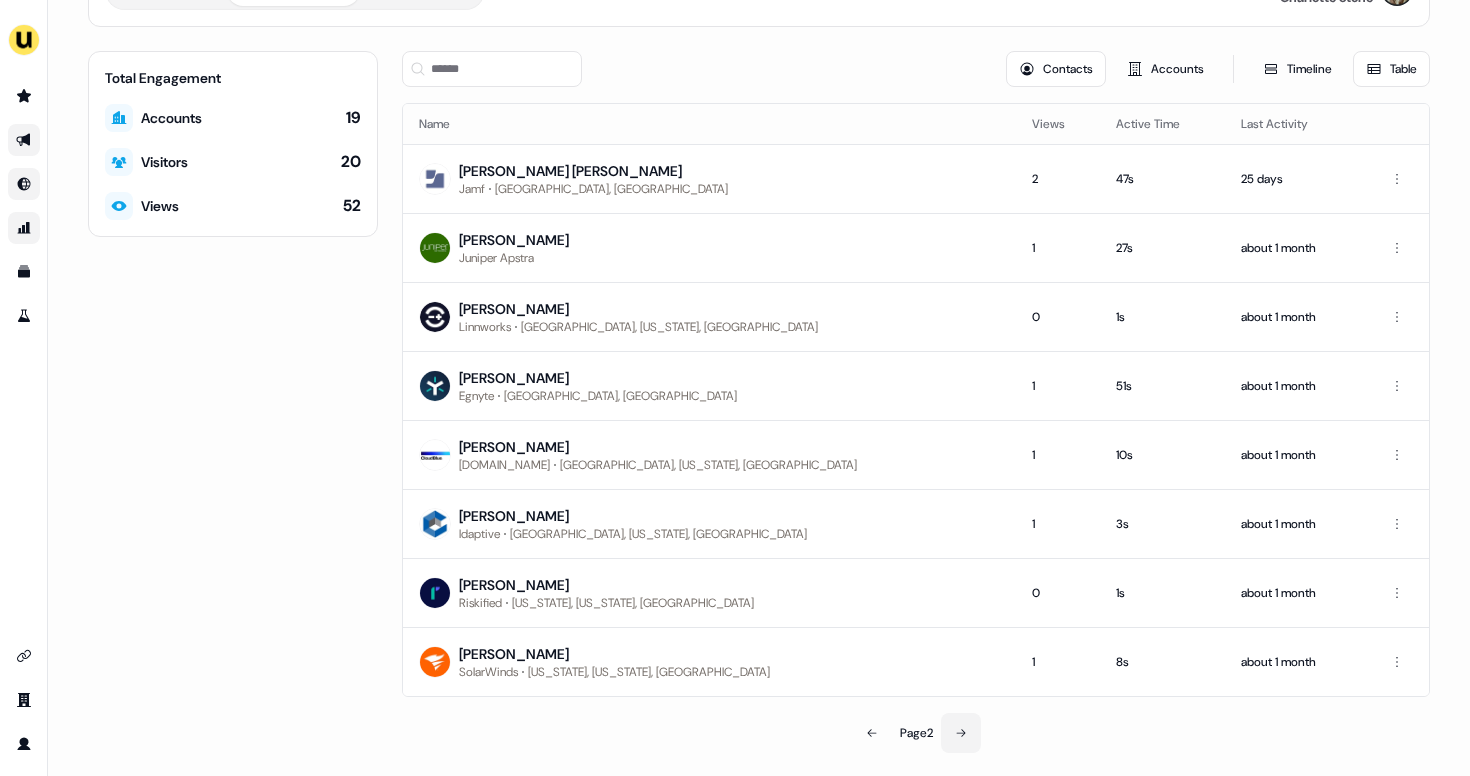 click 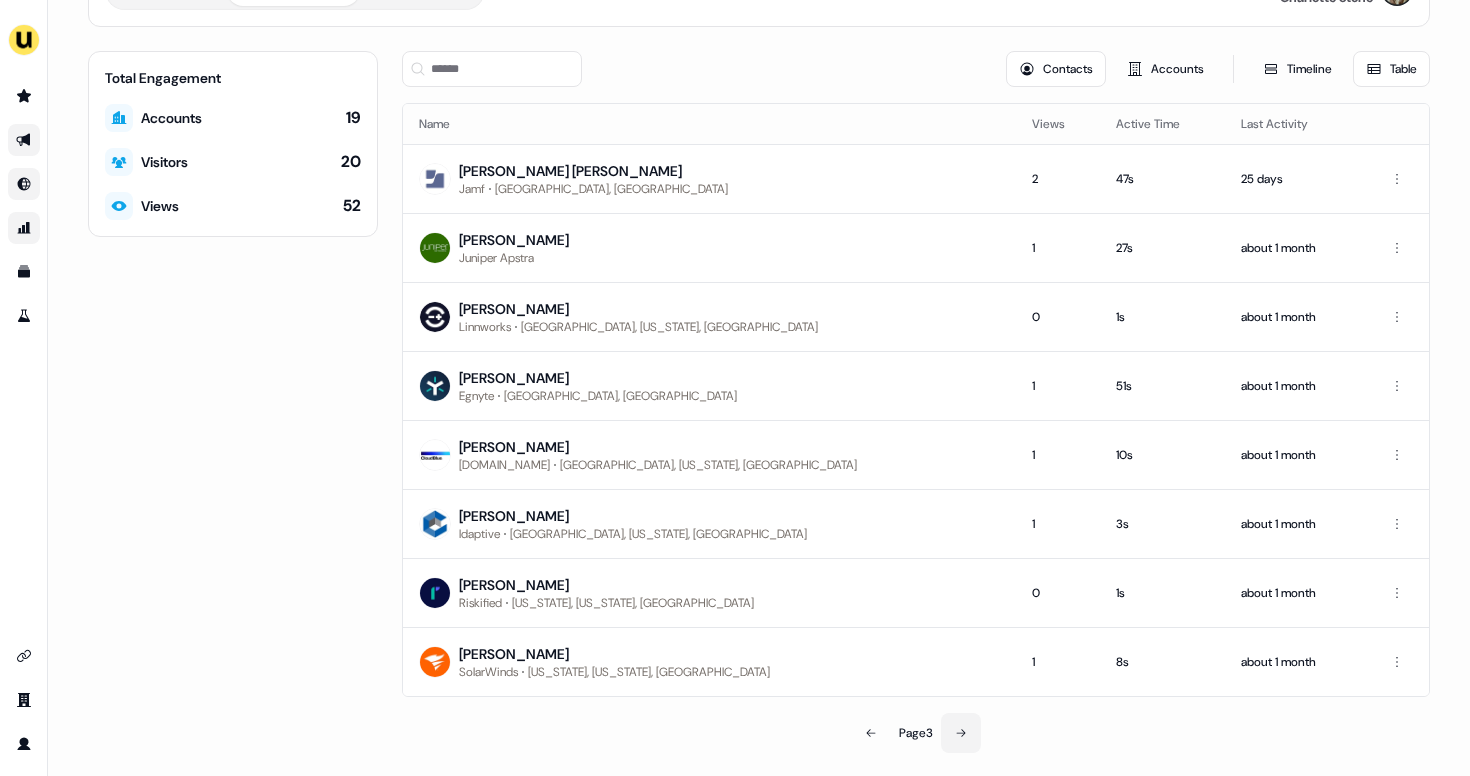 scroll, scrollTop: 0, scrollLeft: 0, axis: both 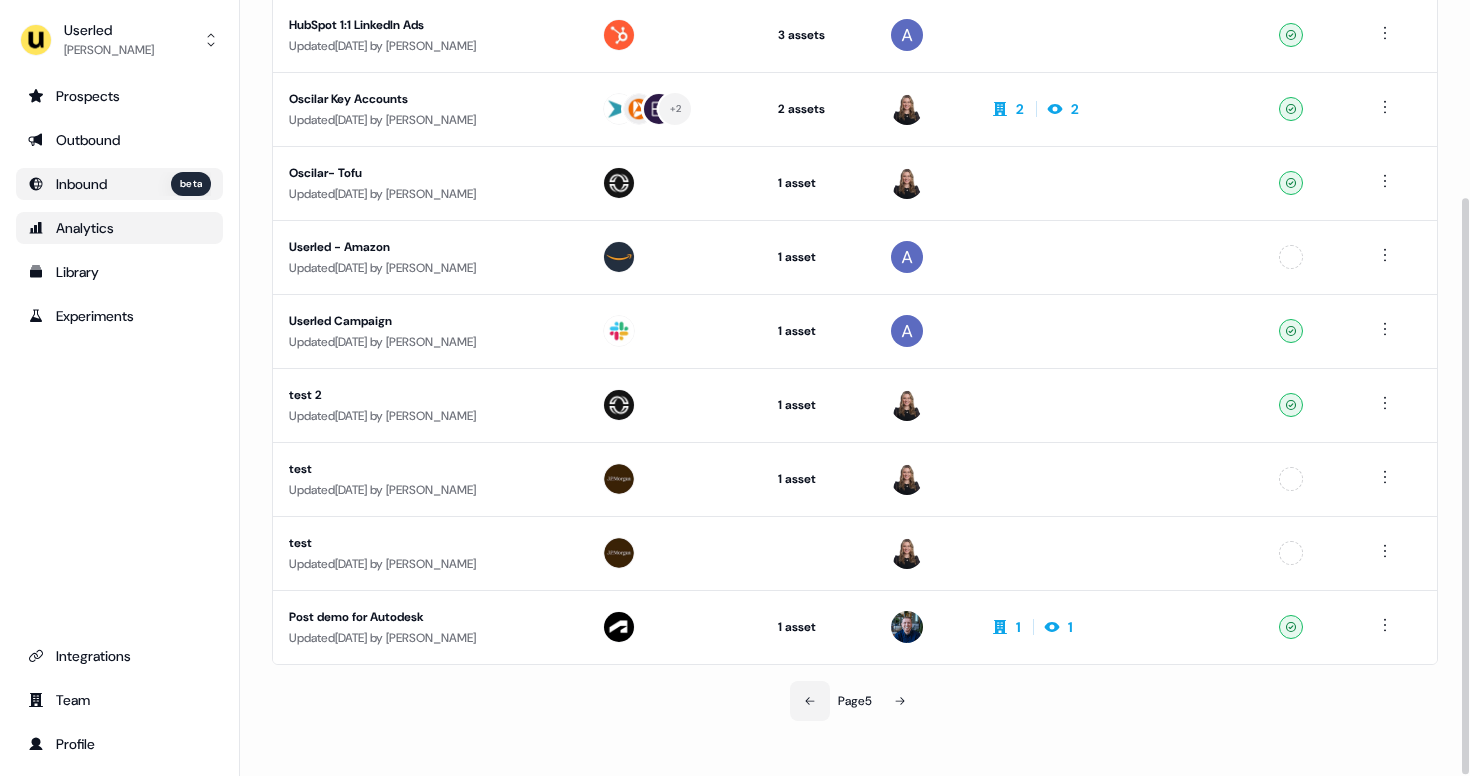 click at bounding box center (810, 701) 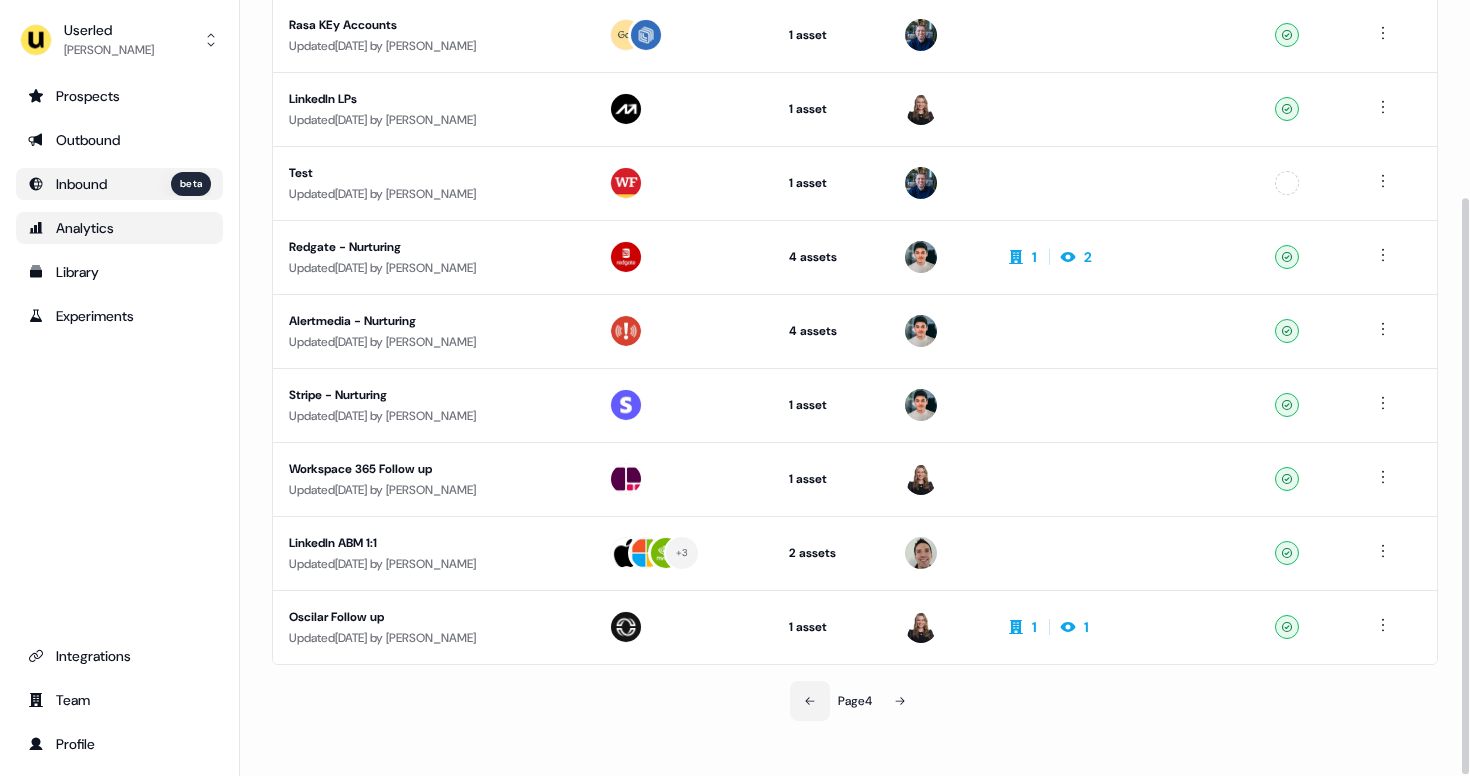 click at bounding box center (810, 701) 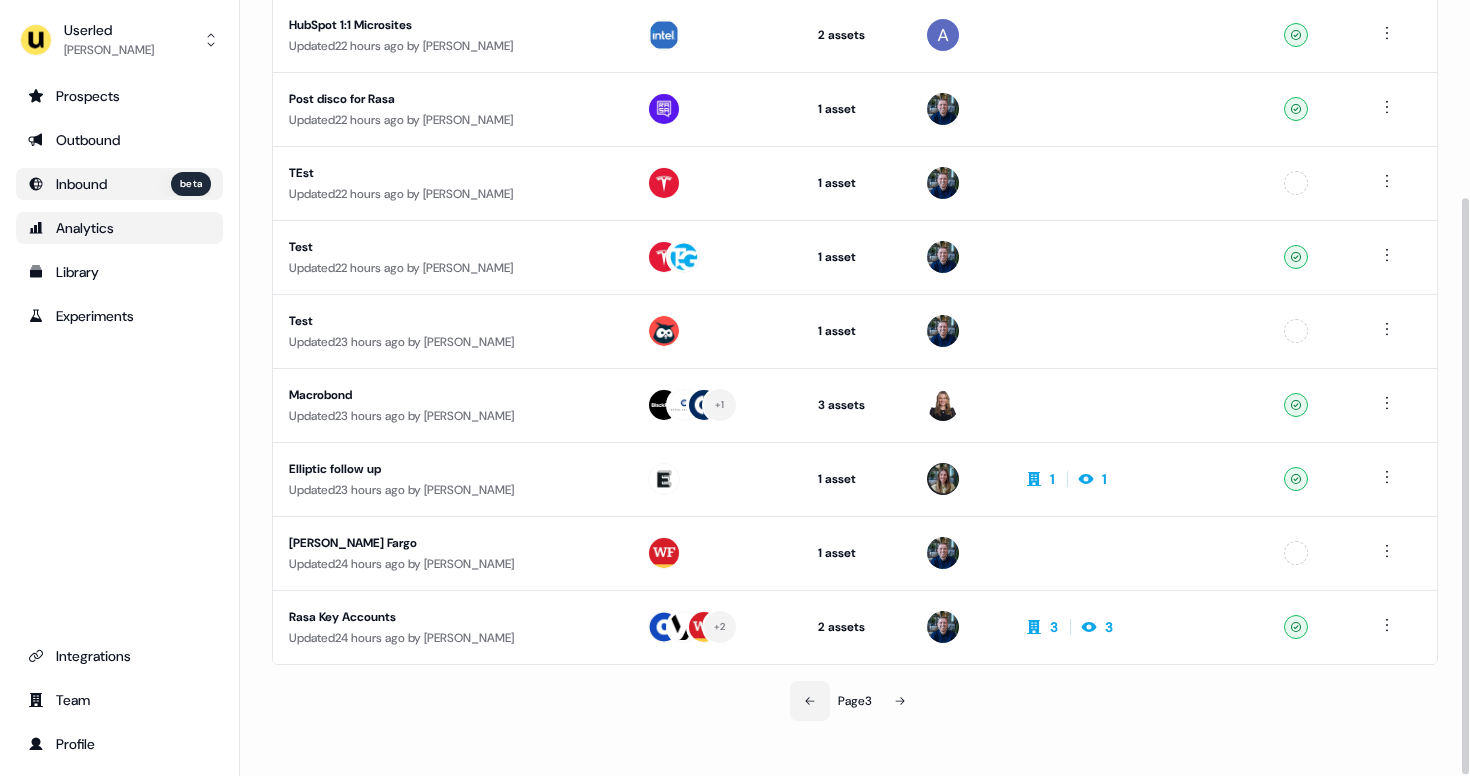 click at bounding box center [810, 701] 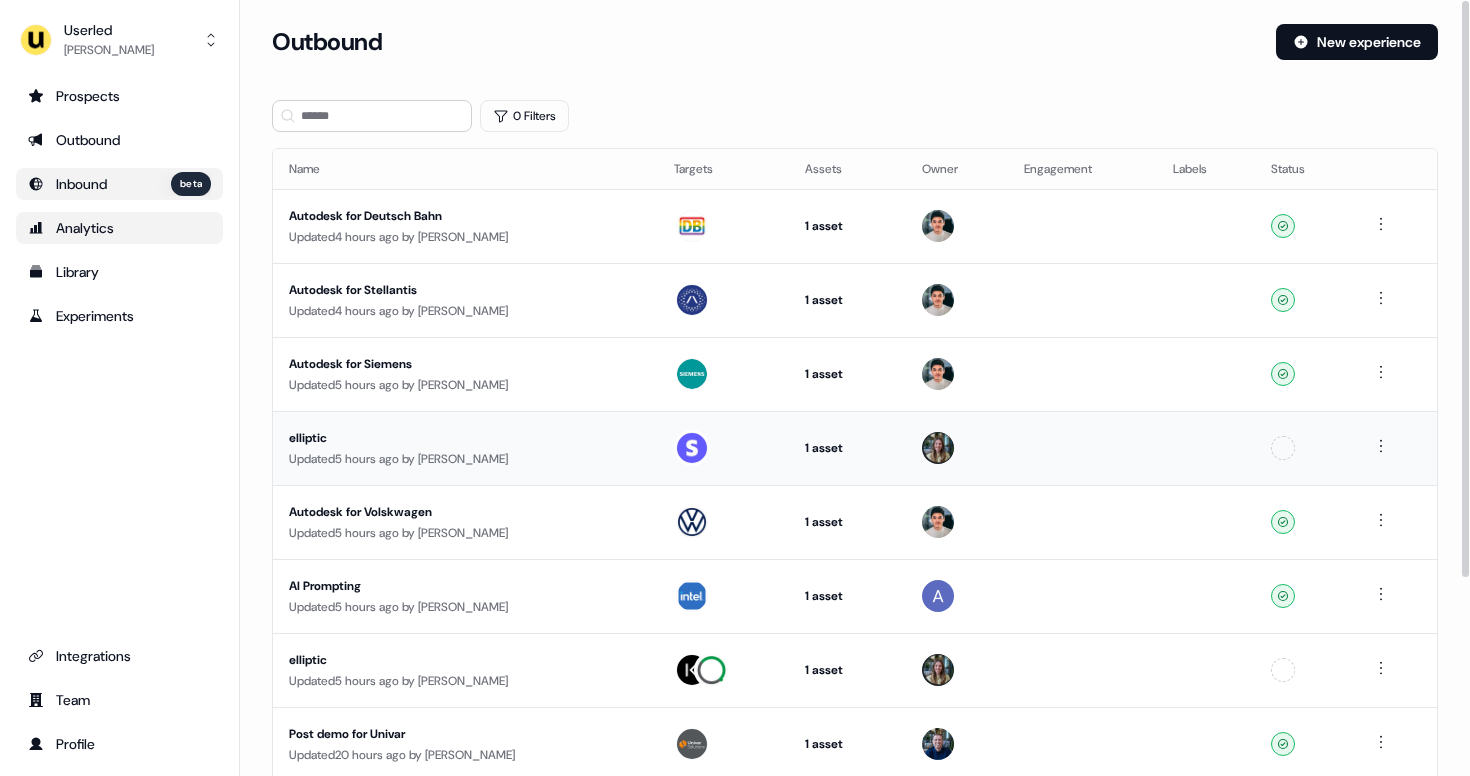 scroll, scrollTop: 265, scrollLeft: 0, axis: vertical 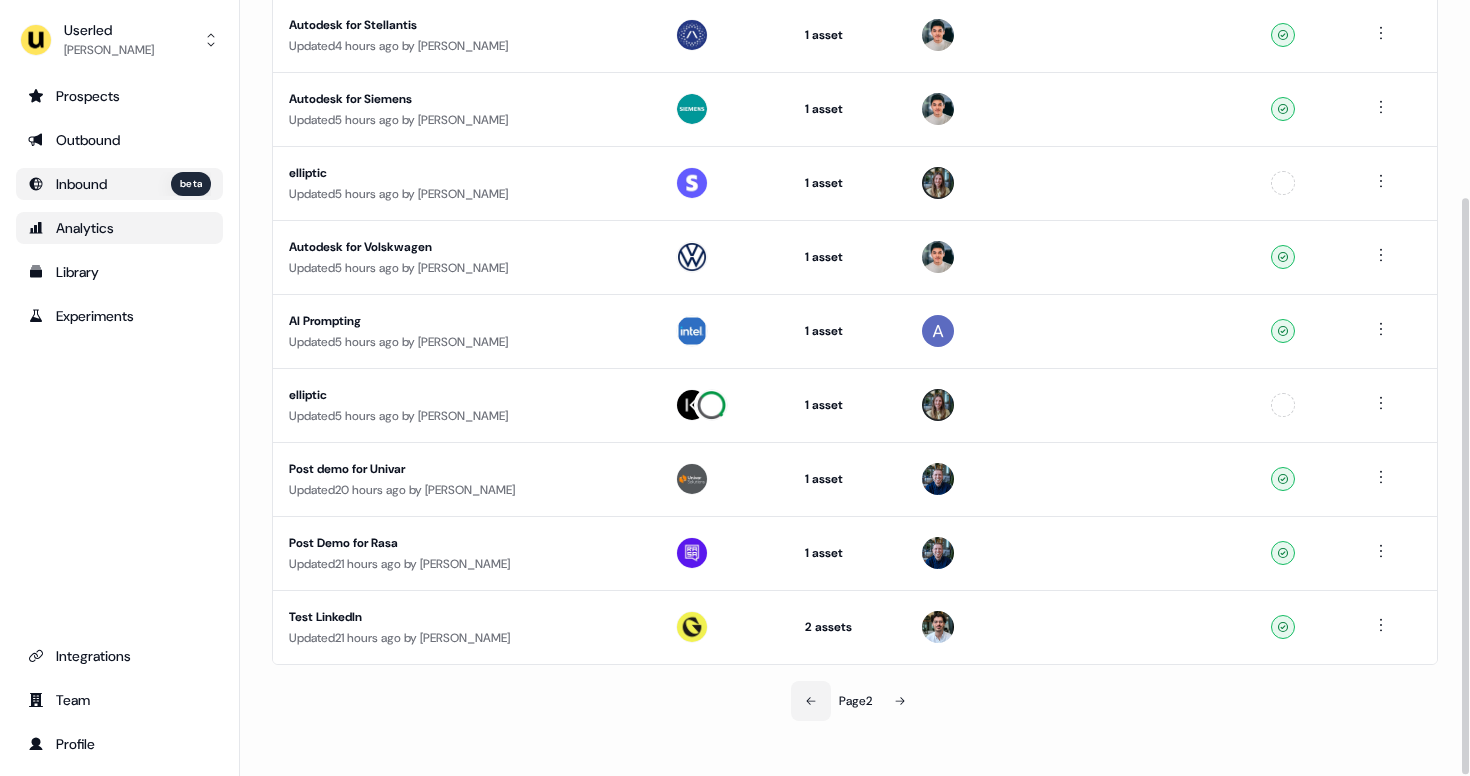 click 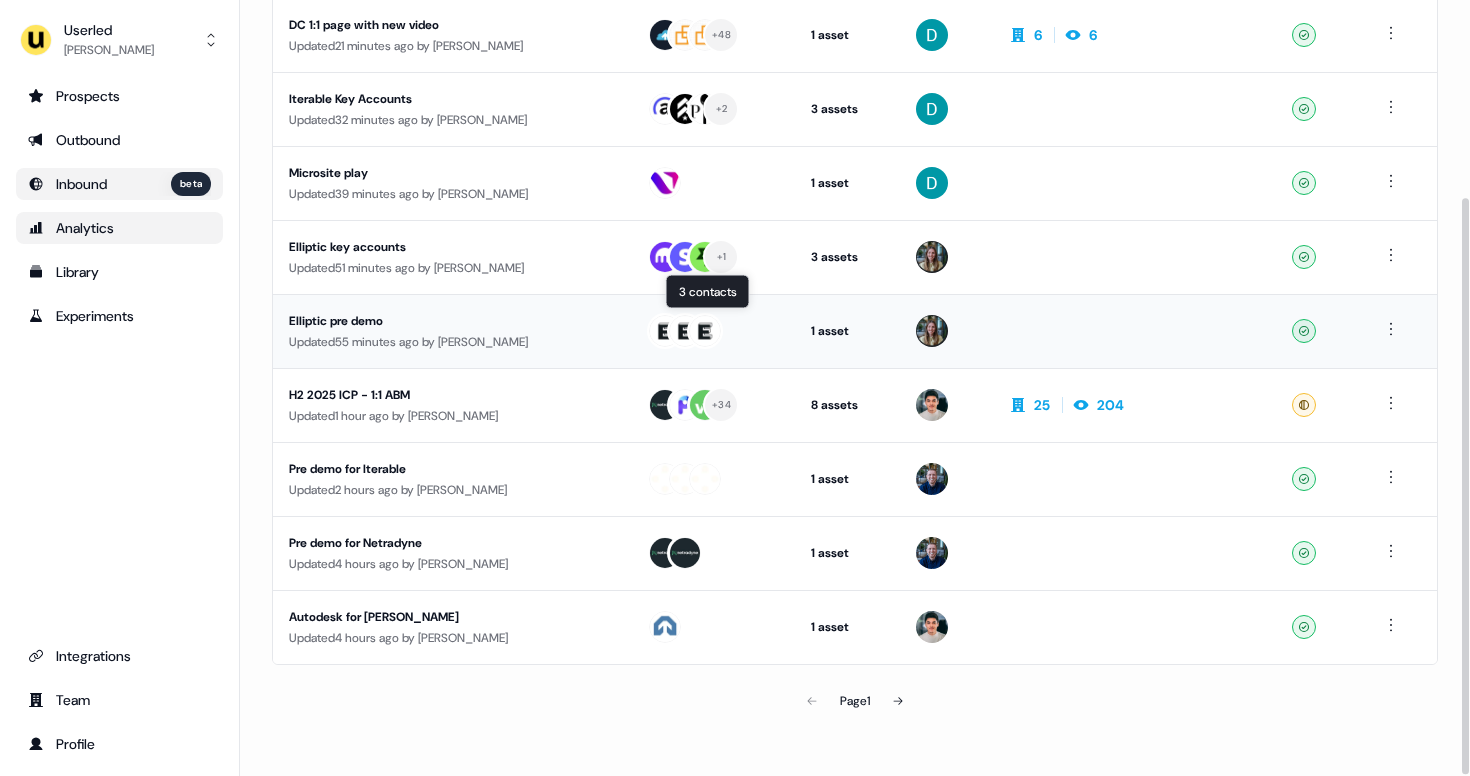 scroll, scrollTop: 0, scrollLeft: 0, axis: both 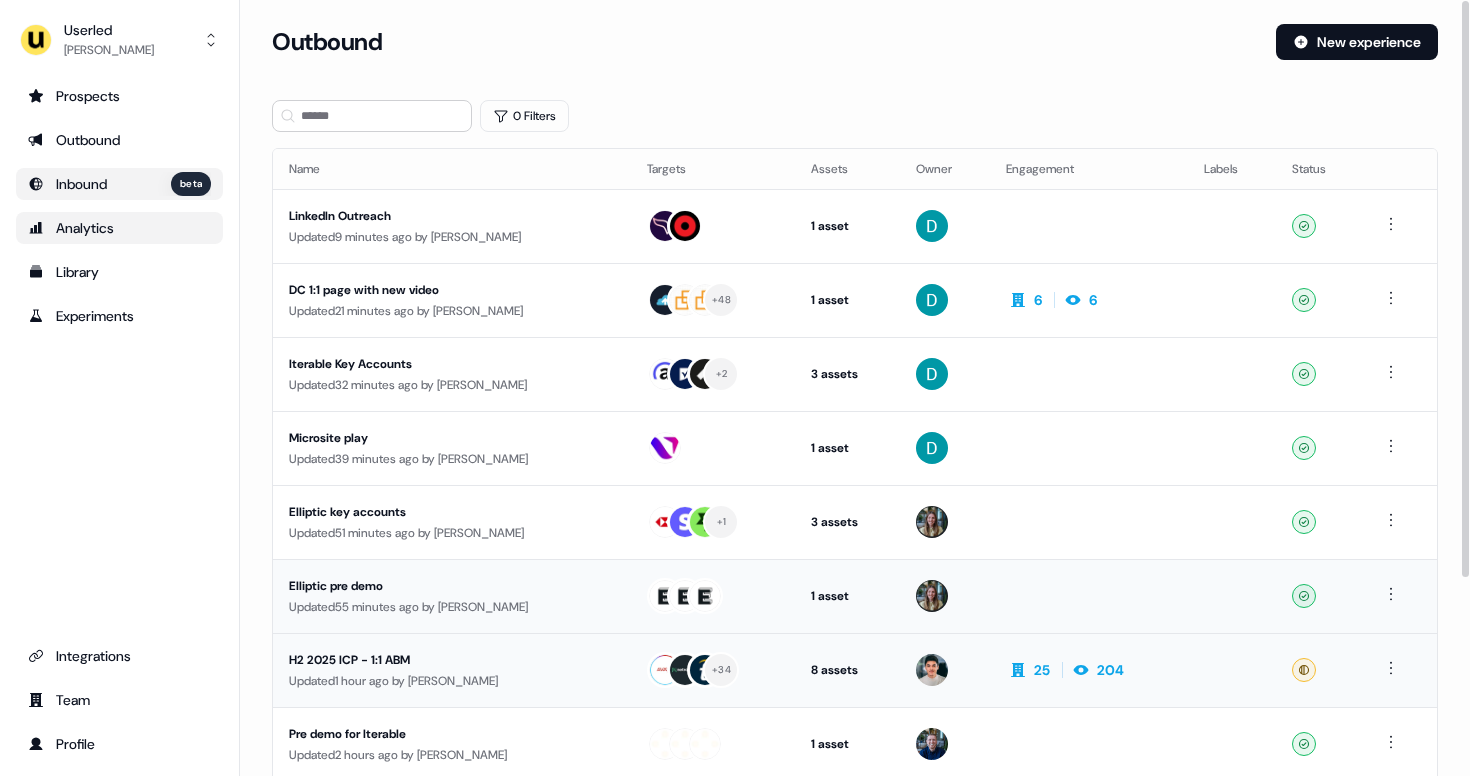 click on "H2 2025 ICP - 1:1 ABM" at bounding box center (452, 660) 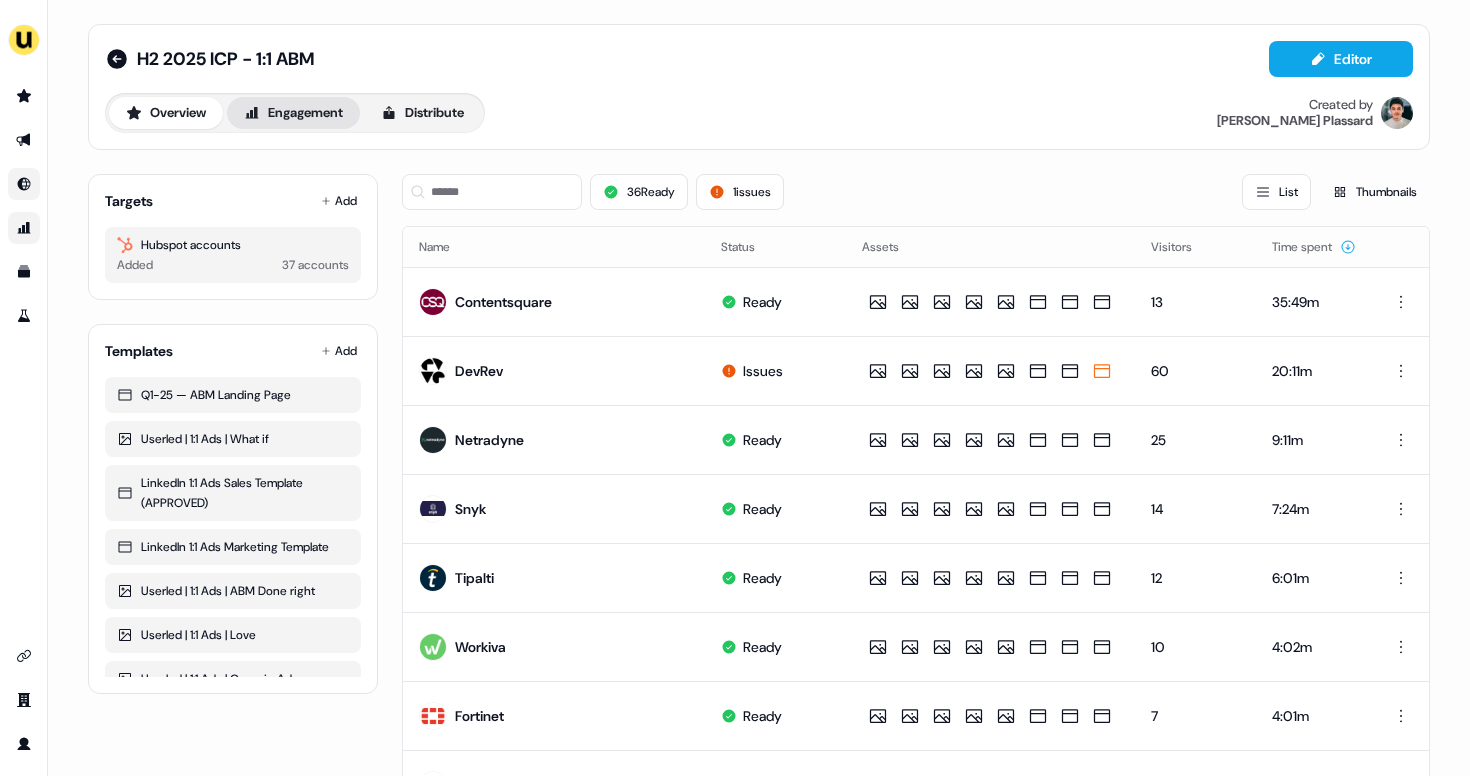 click on "Engagement" at bounding box center [293, 113] 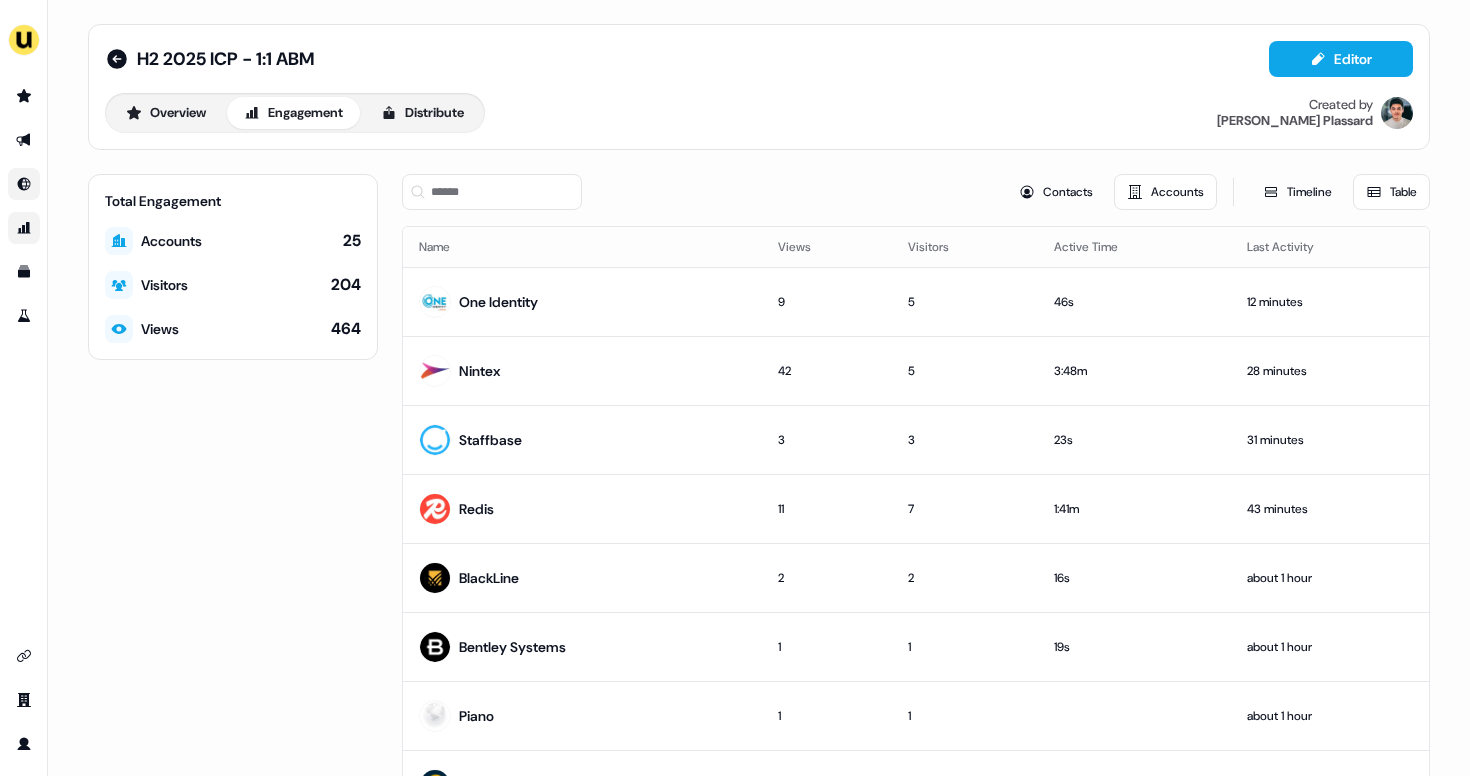 click on "Accounts" at bounding box center (1165, 192) 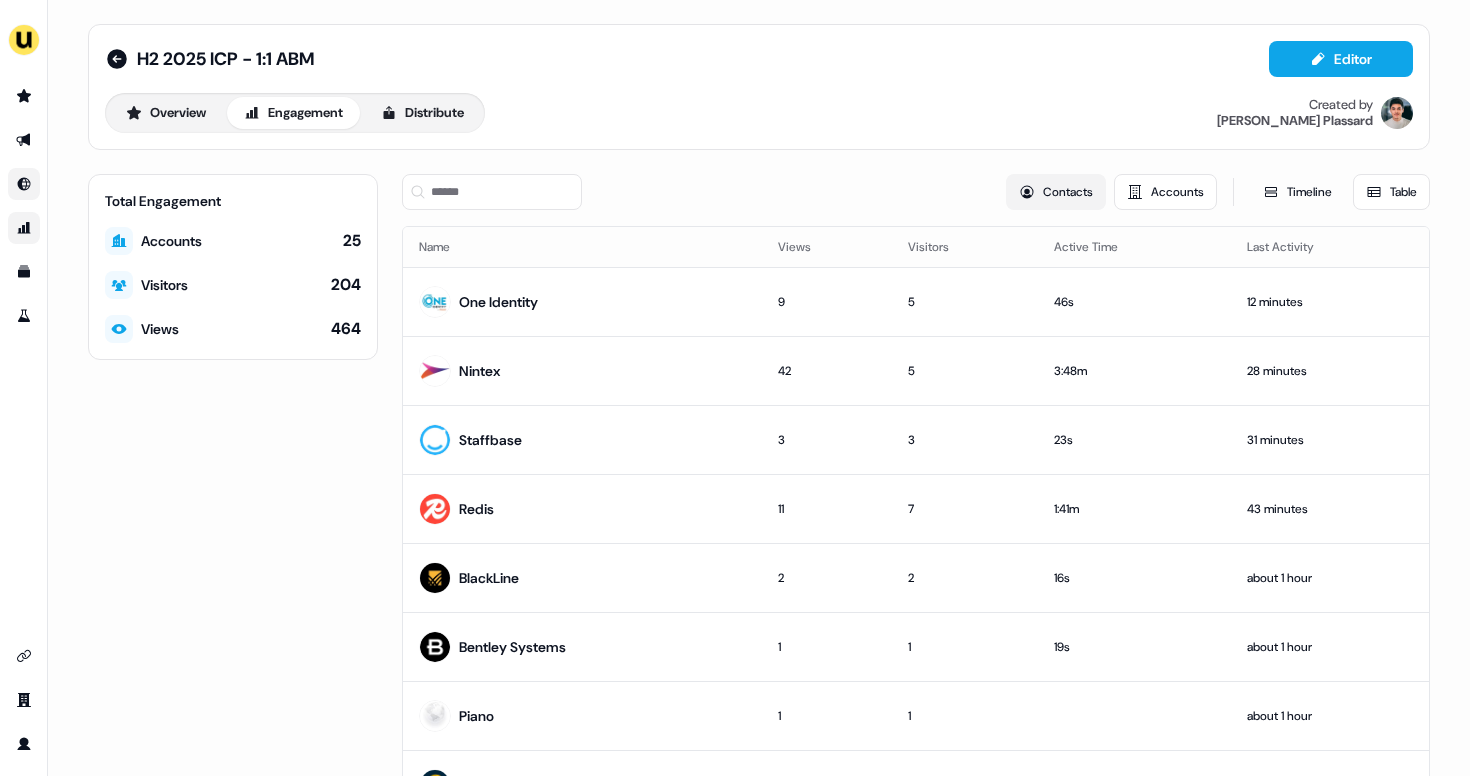 click on "Contacts" at bounding box center [1056, 192] 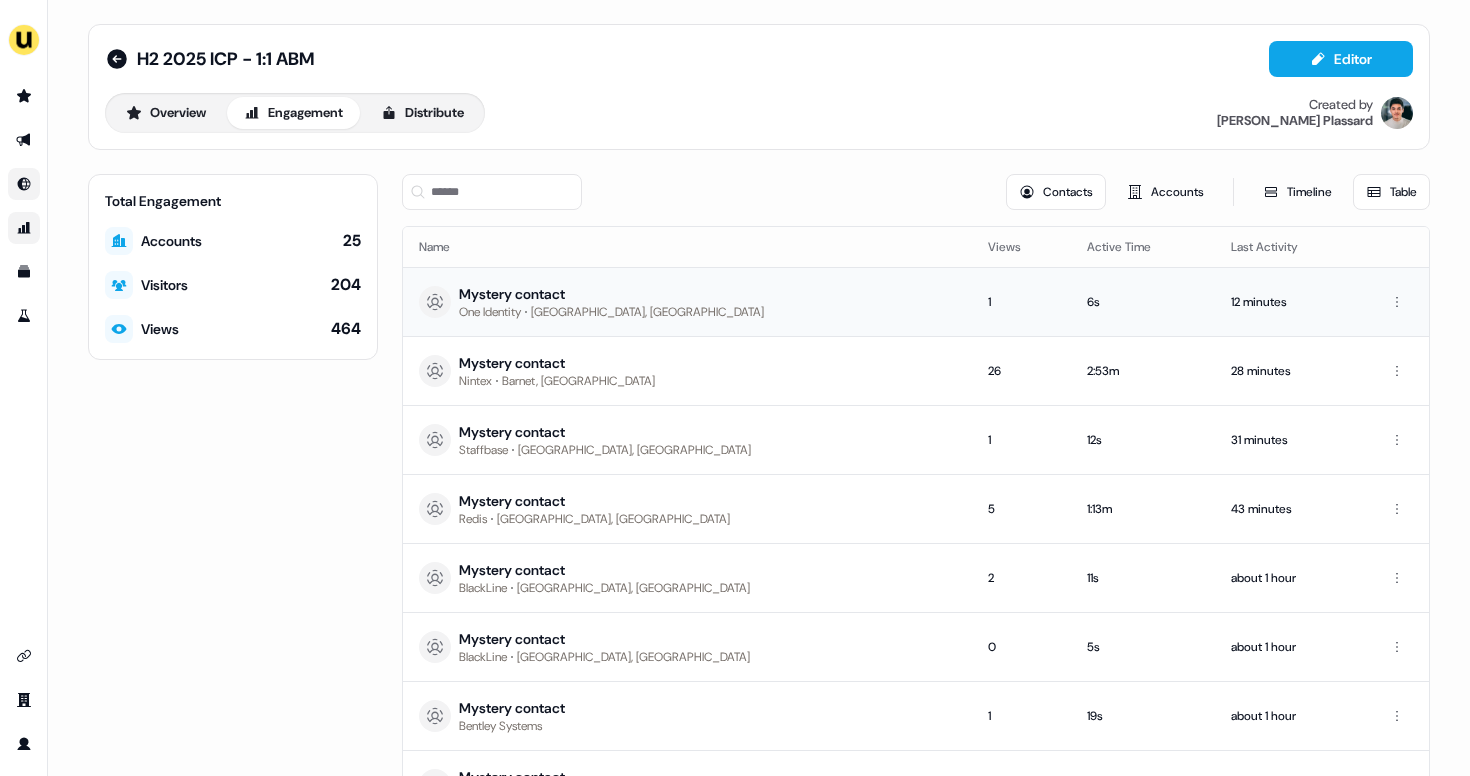 scroll, scrollTop: 123, scrollLeft: 0, axis: vertical 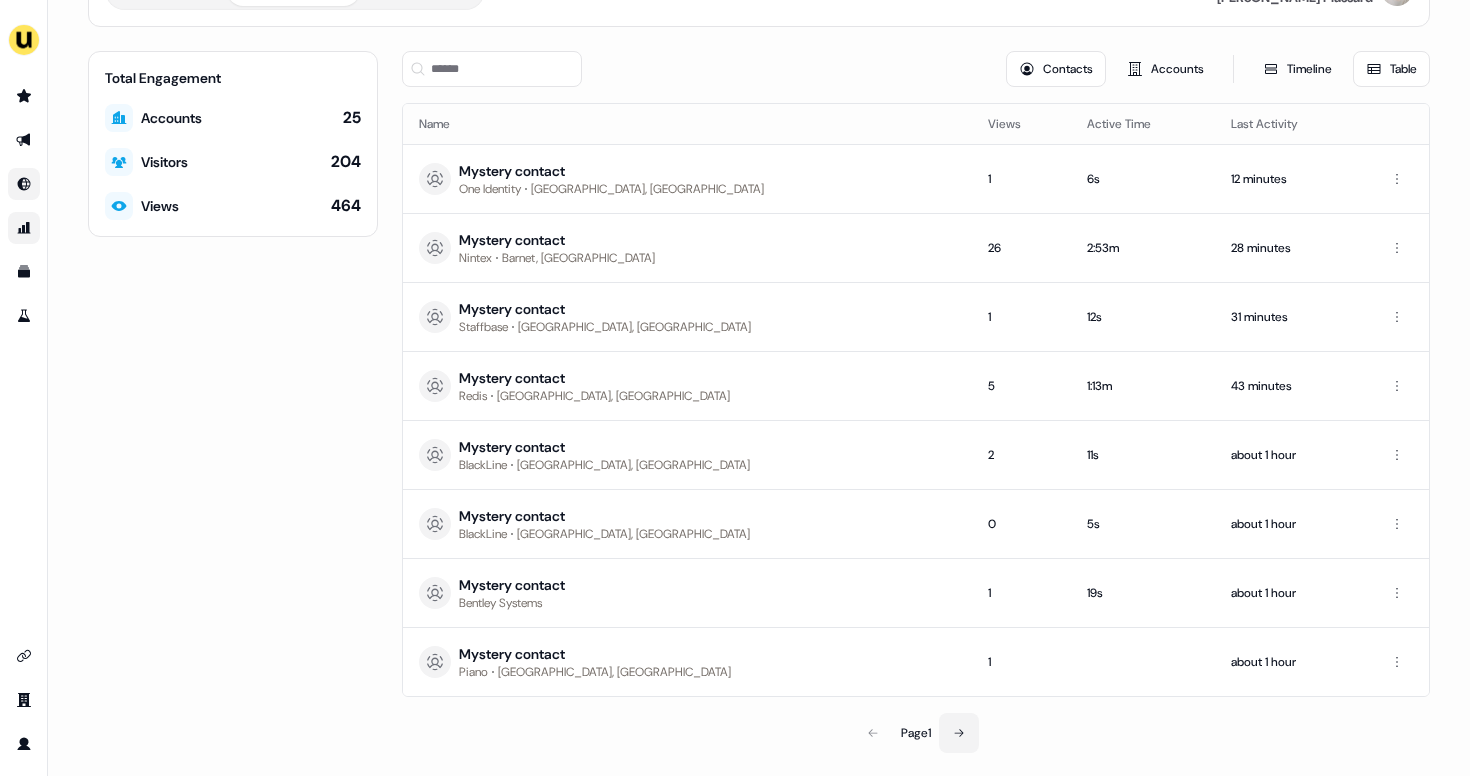 click at bounding box center (959, 733) 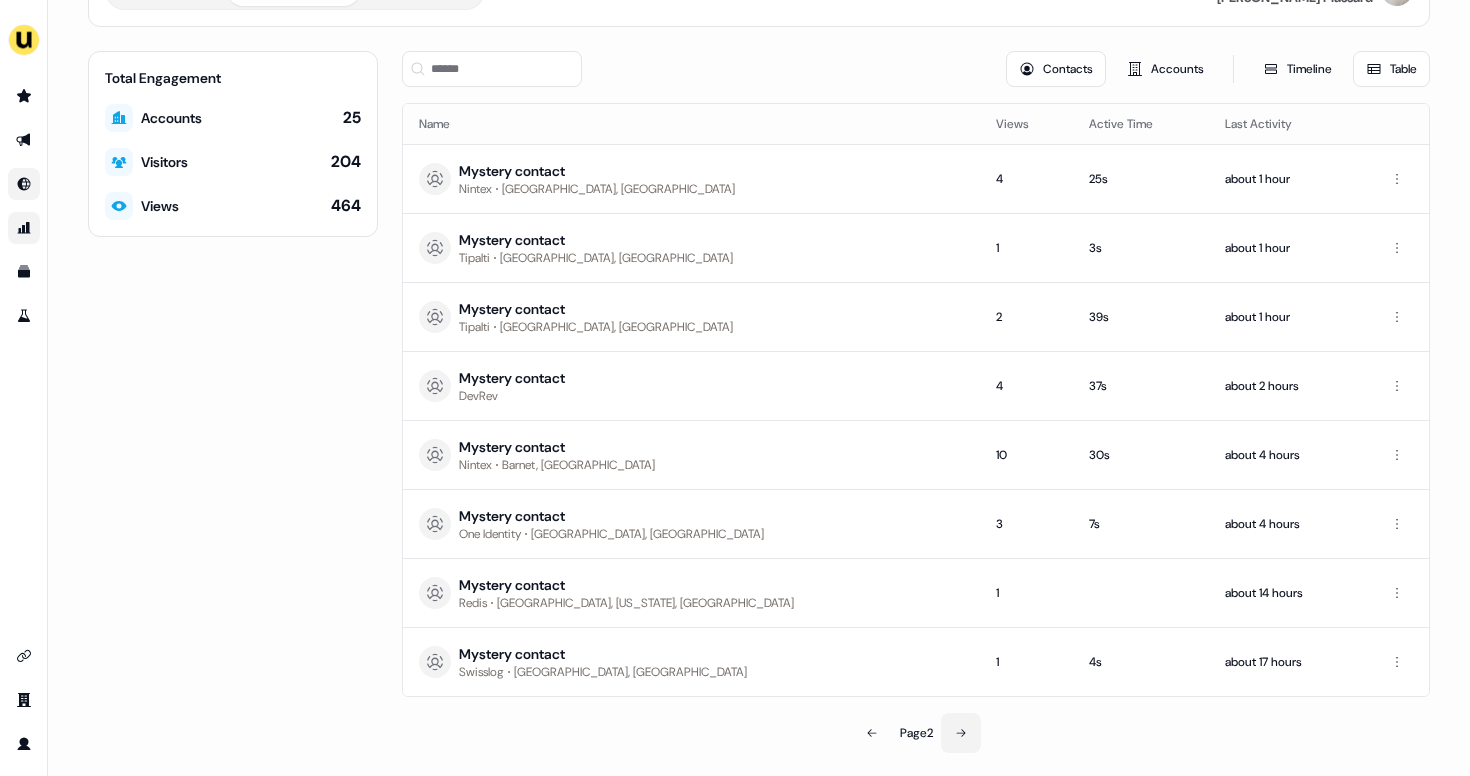 click 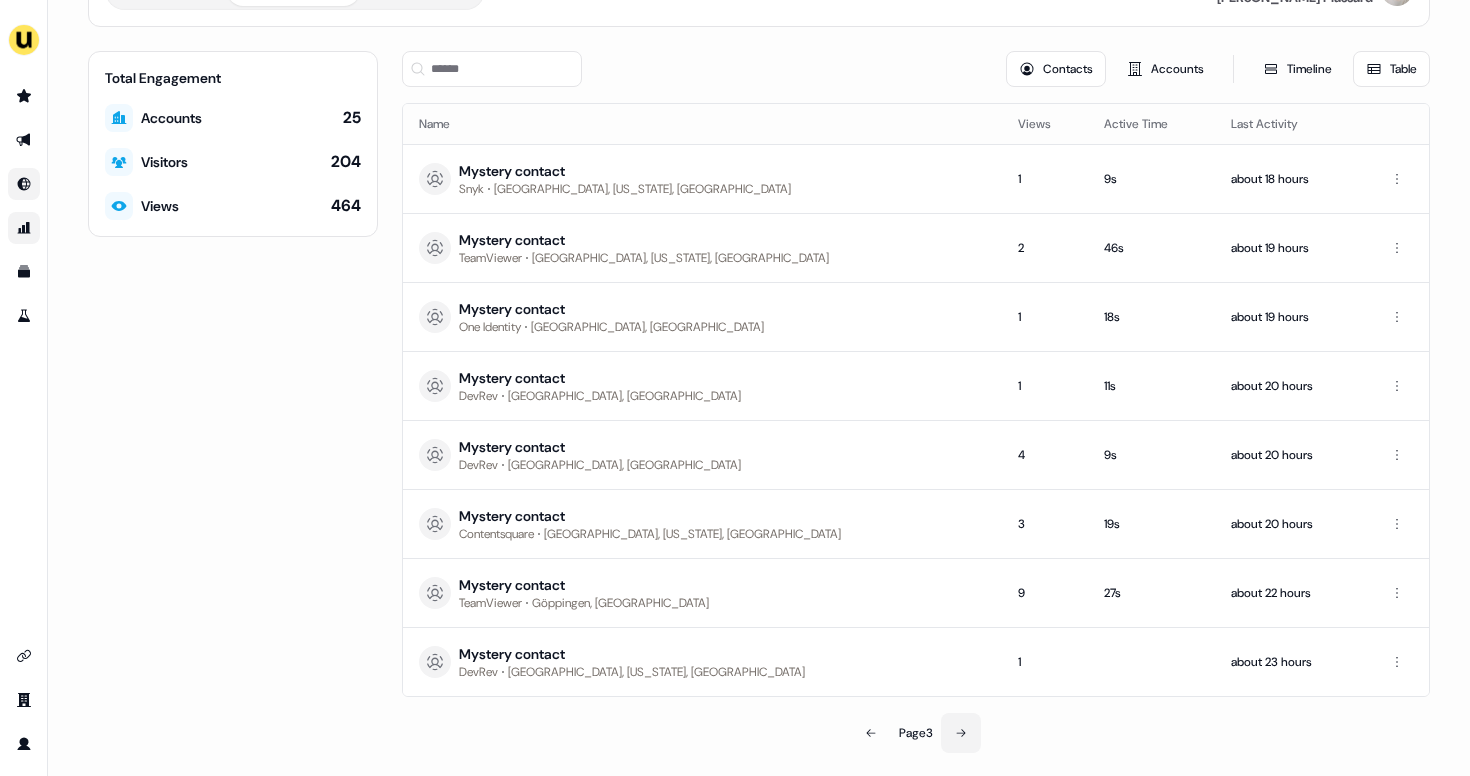 click 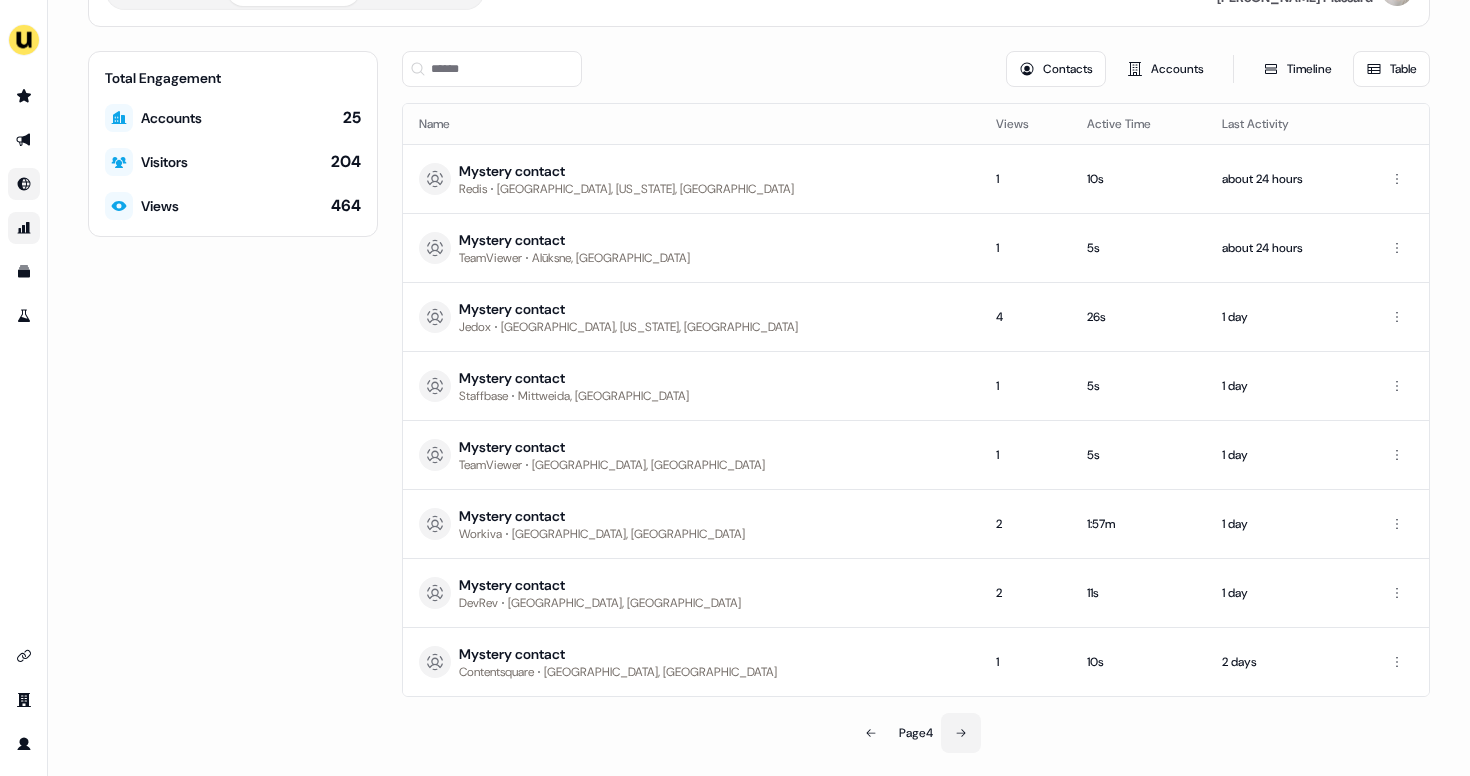 click 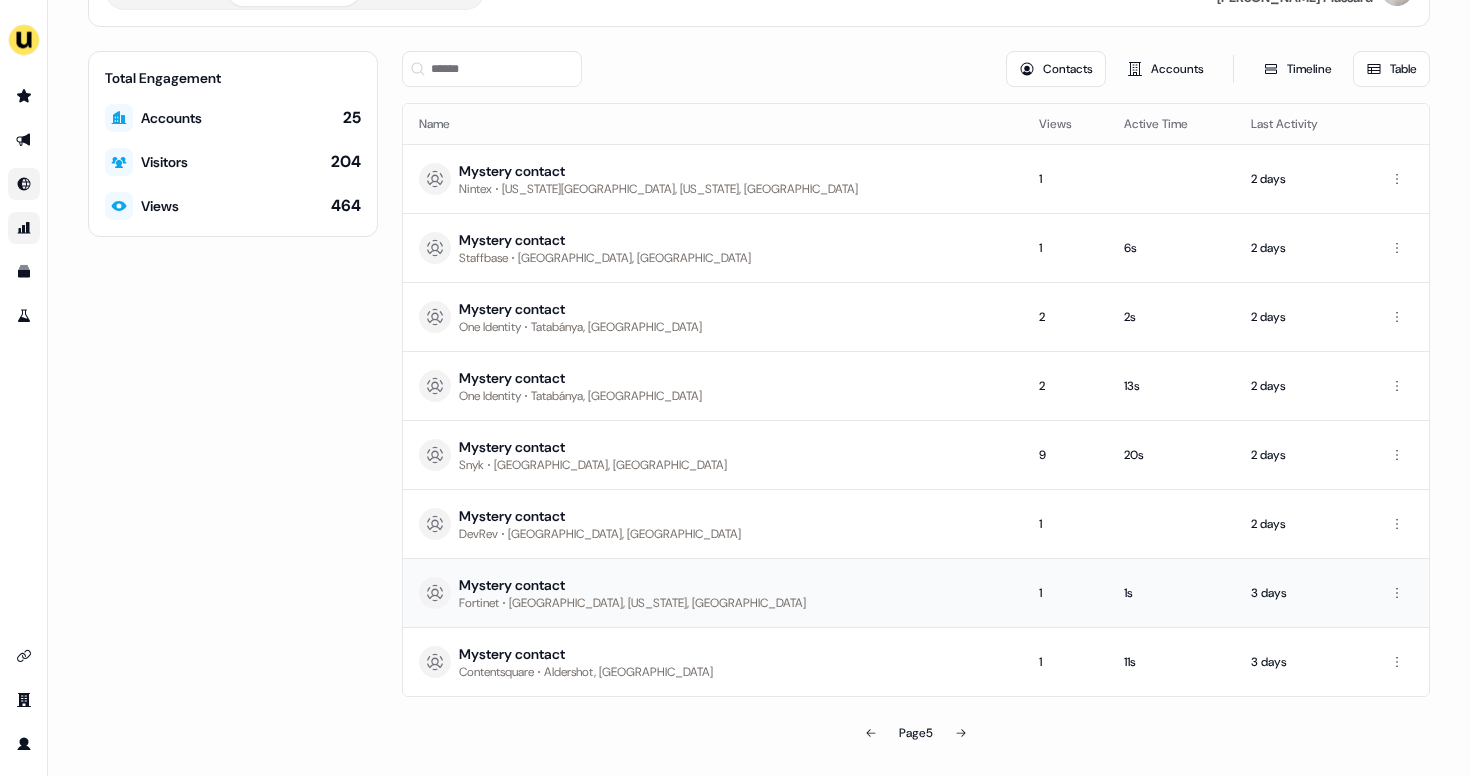 scroll, scrollTop: 0, scrollLeft: 0, axis: both 